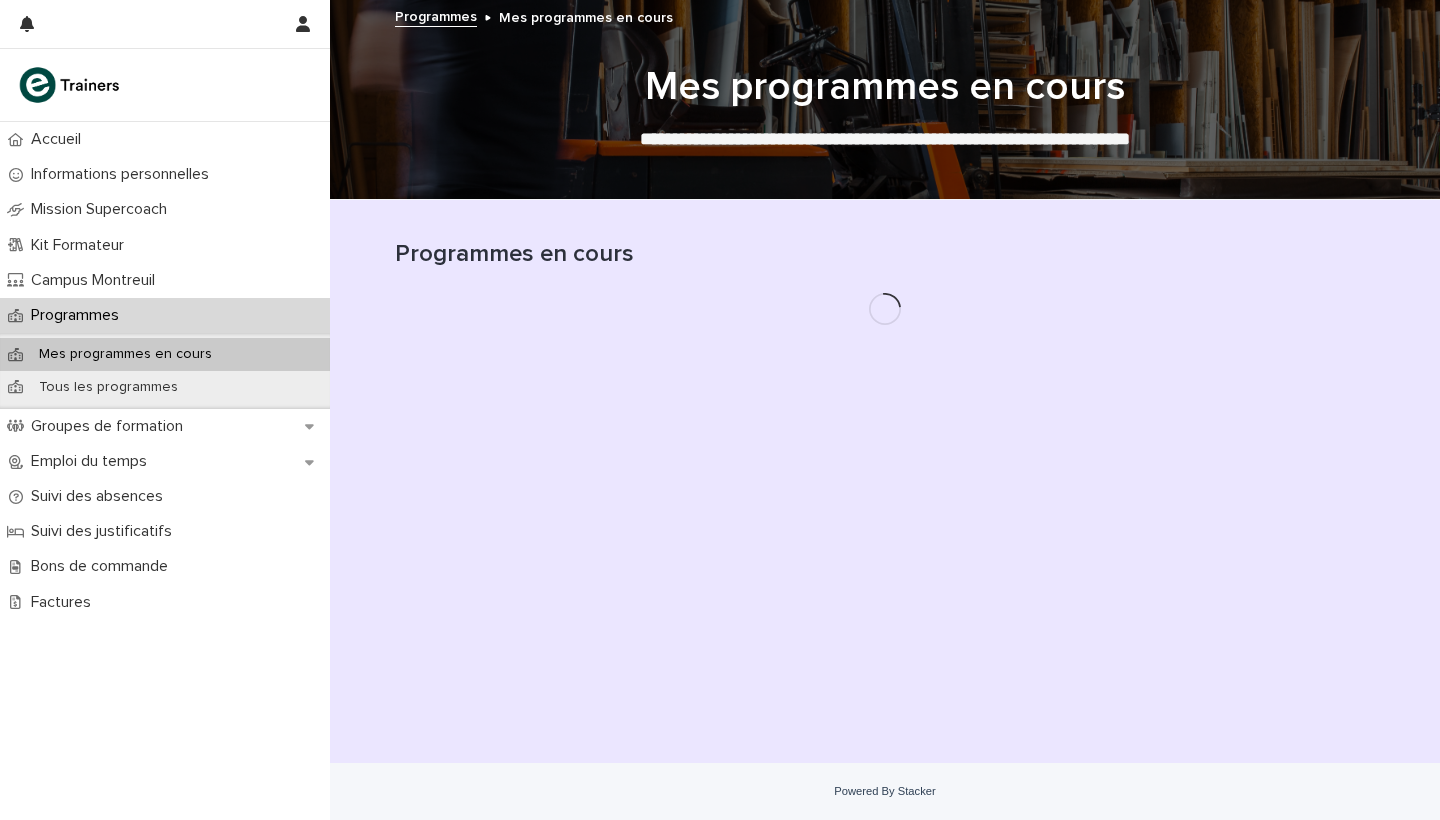 scroll, scrollTop: 0, scrollLeft: 0, axis: both 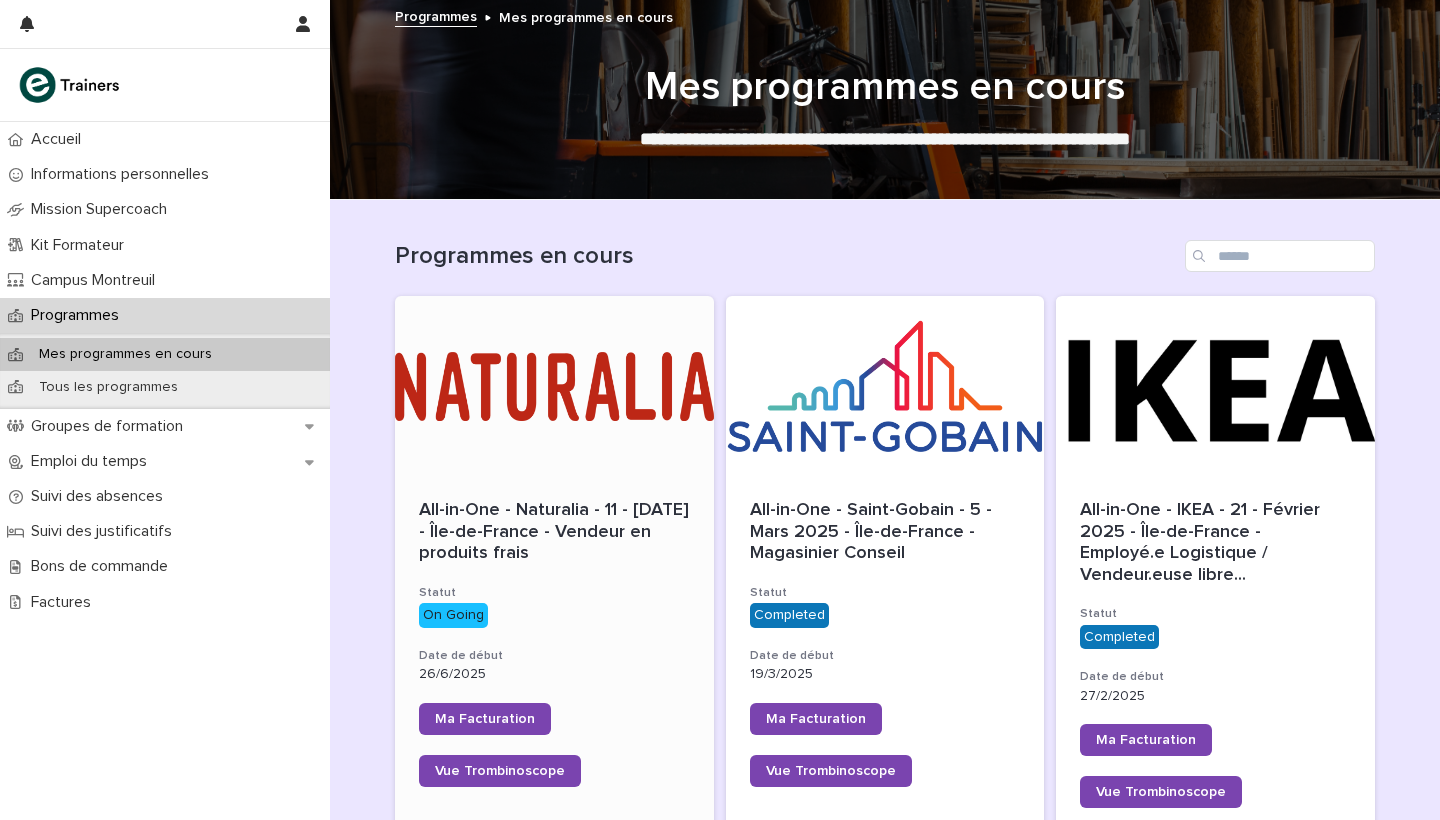 click at bounding box center [554, 386] 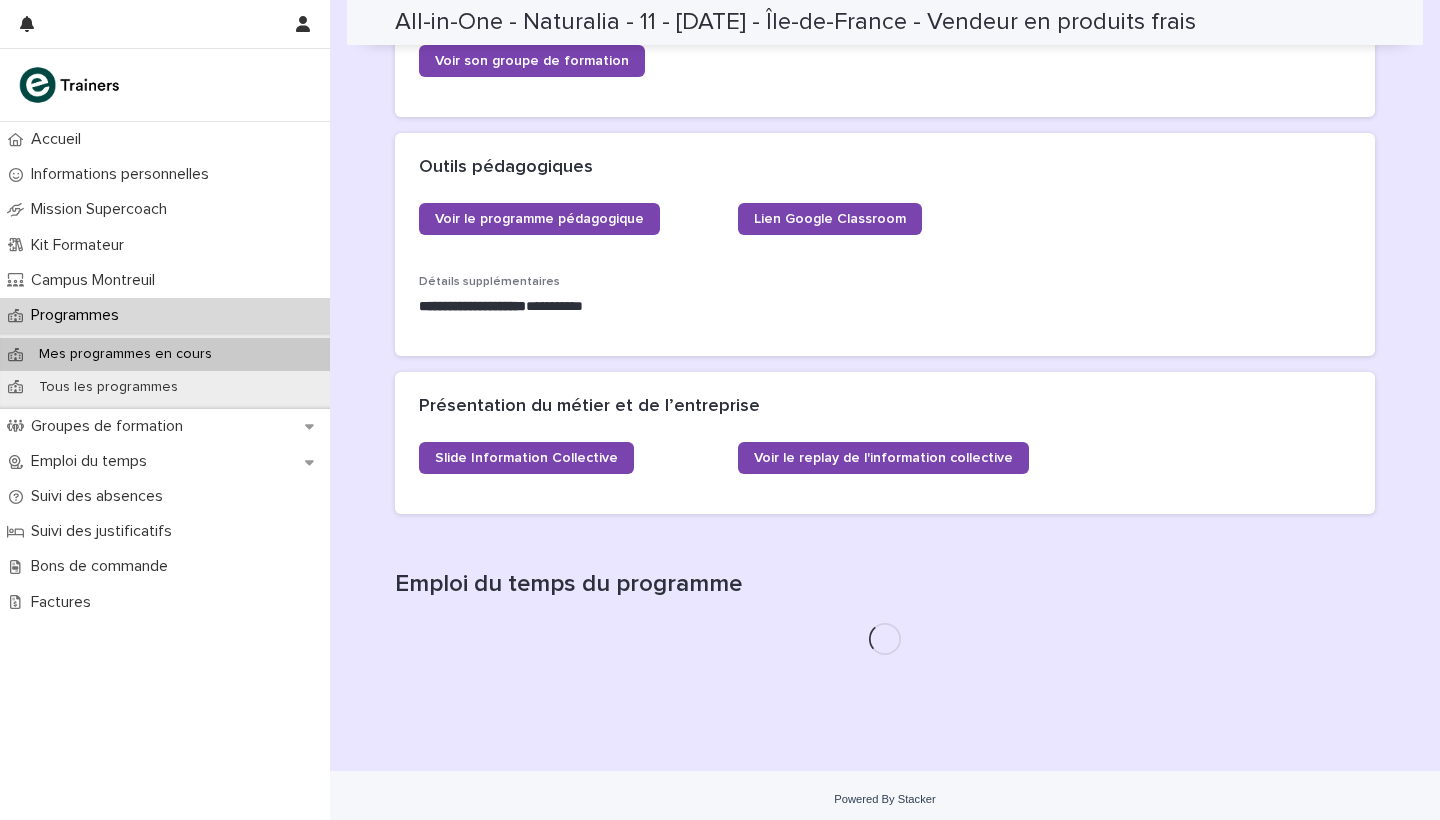 scroll, scrollTop: 622, scrollLeft: 0, axis: vertical 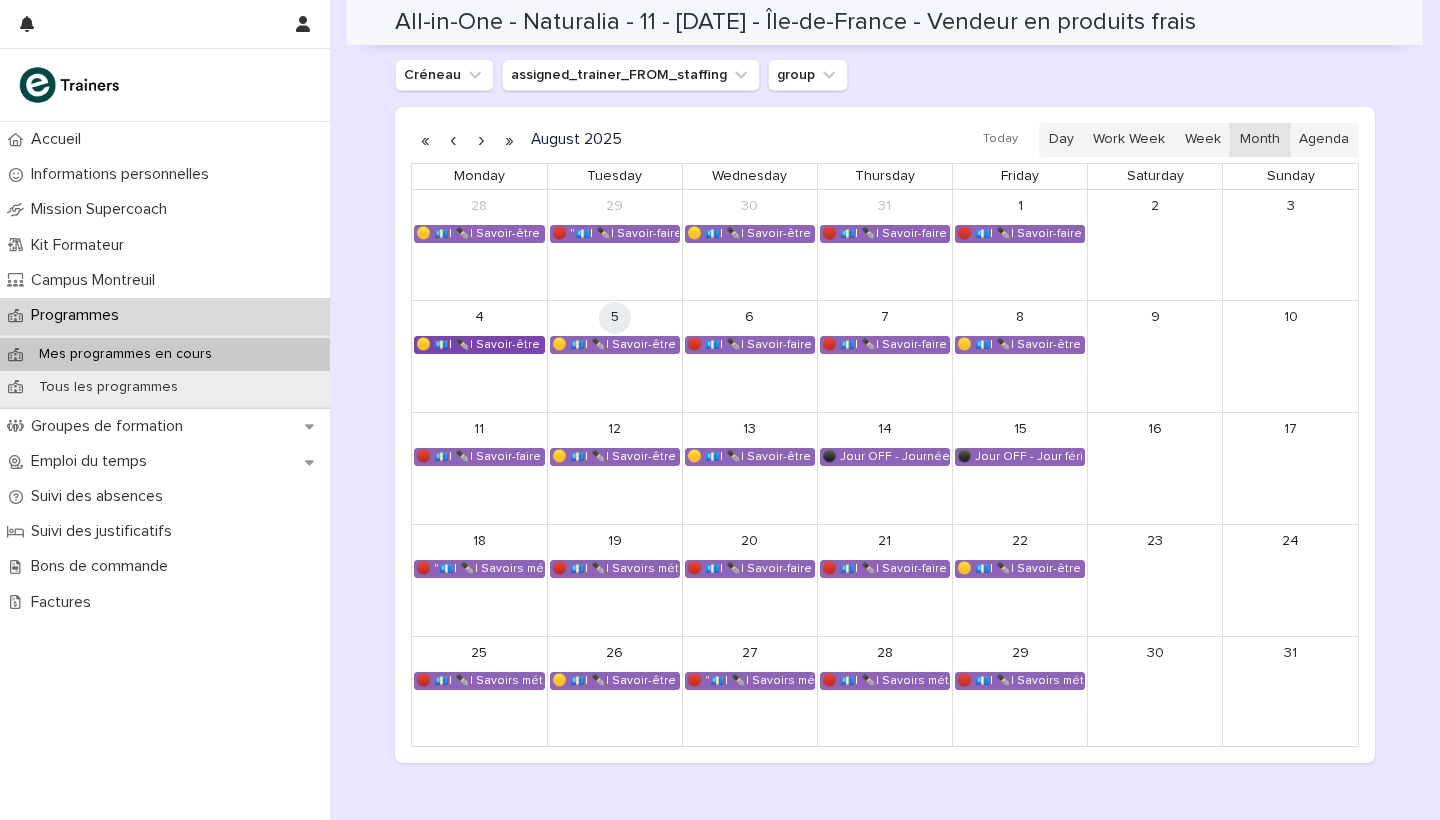 click on "🟡 💶| ✒️| Savoir-être métier - Organisation de son travail selon les priorités et ses objectifs" at bounding box center [479, 345] 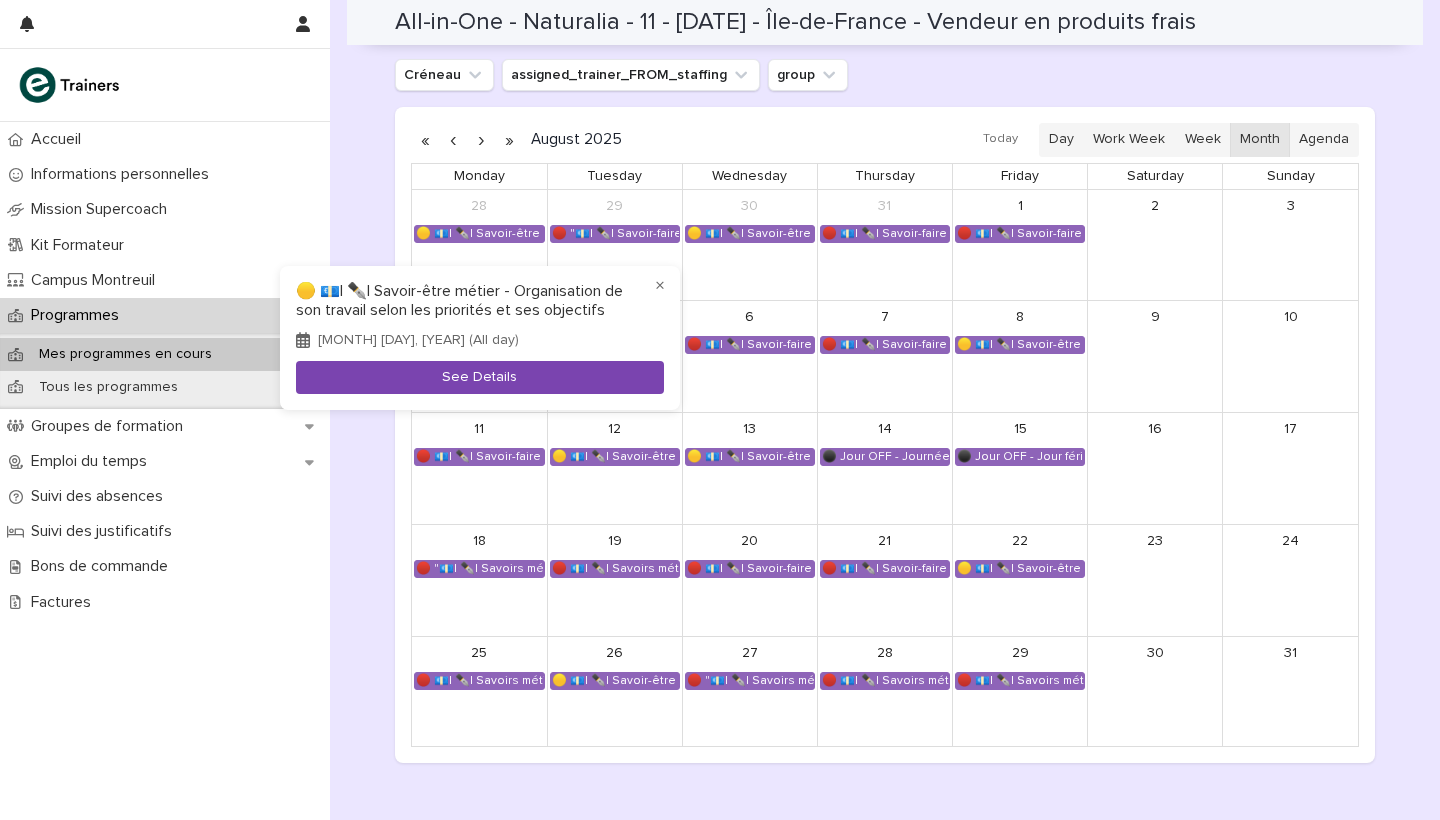 click on "See Details" at bounding box center [480, 377] 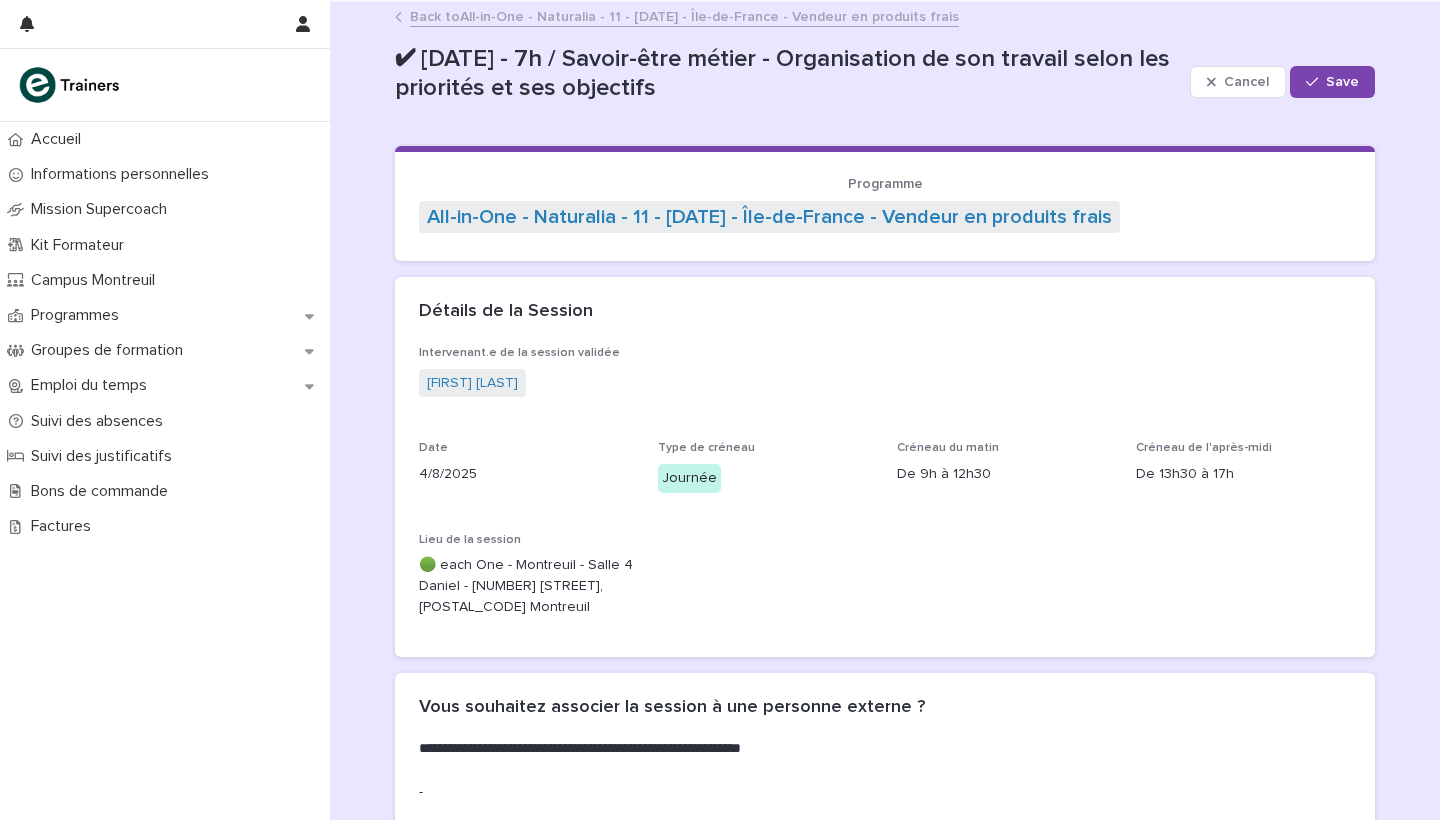 scroll, scrollTop: 0, scrollLeft: 0, axis: both 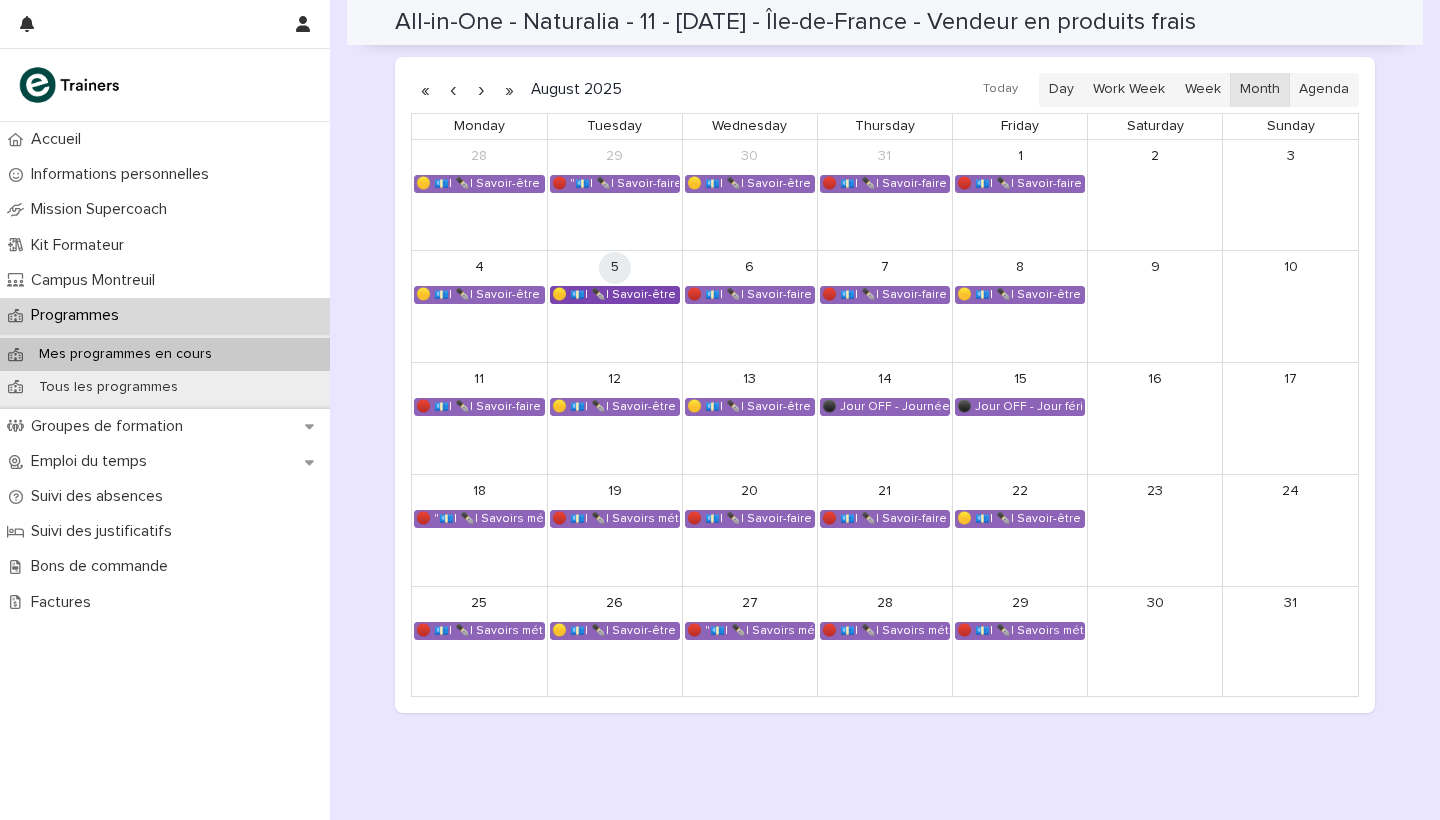 click on "🟡 💶| ✒️| Savoir-être métier - Gestion du stress et des imprévus dans un espace de vente" at bounding box center (615, 295) 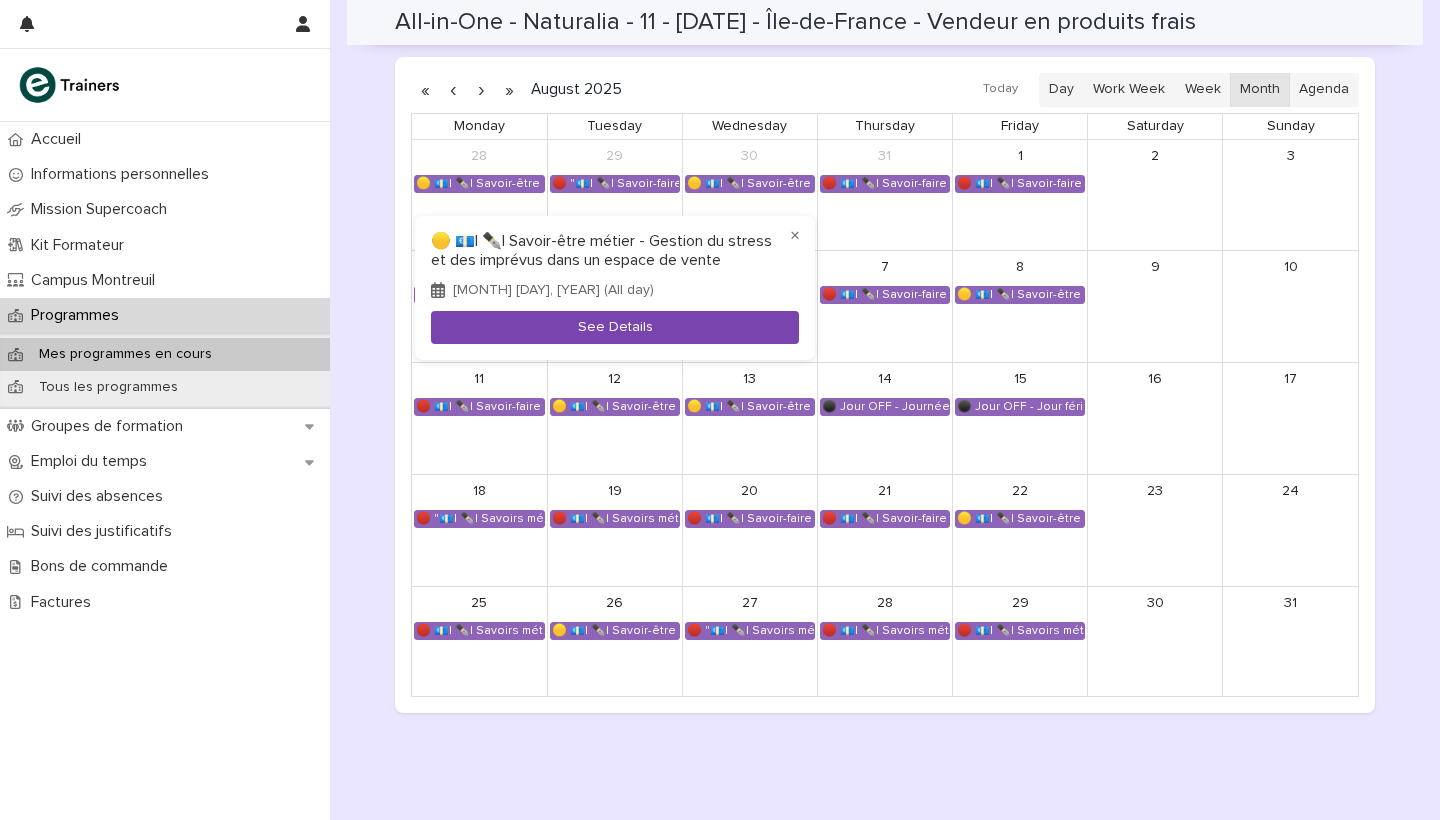 click on "See Details" at bounding box center (615, 327) 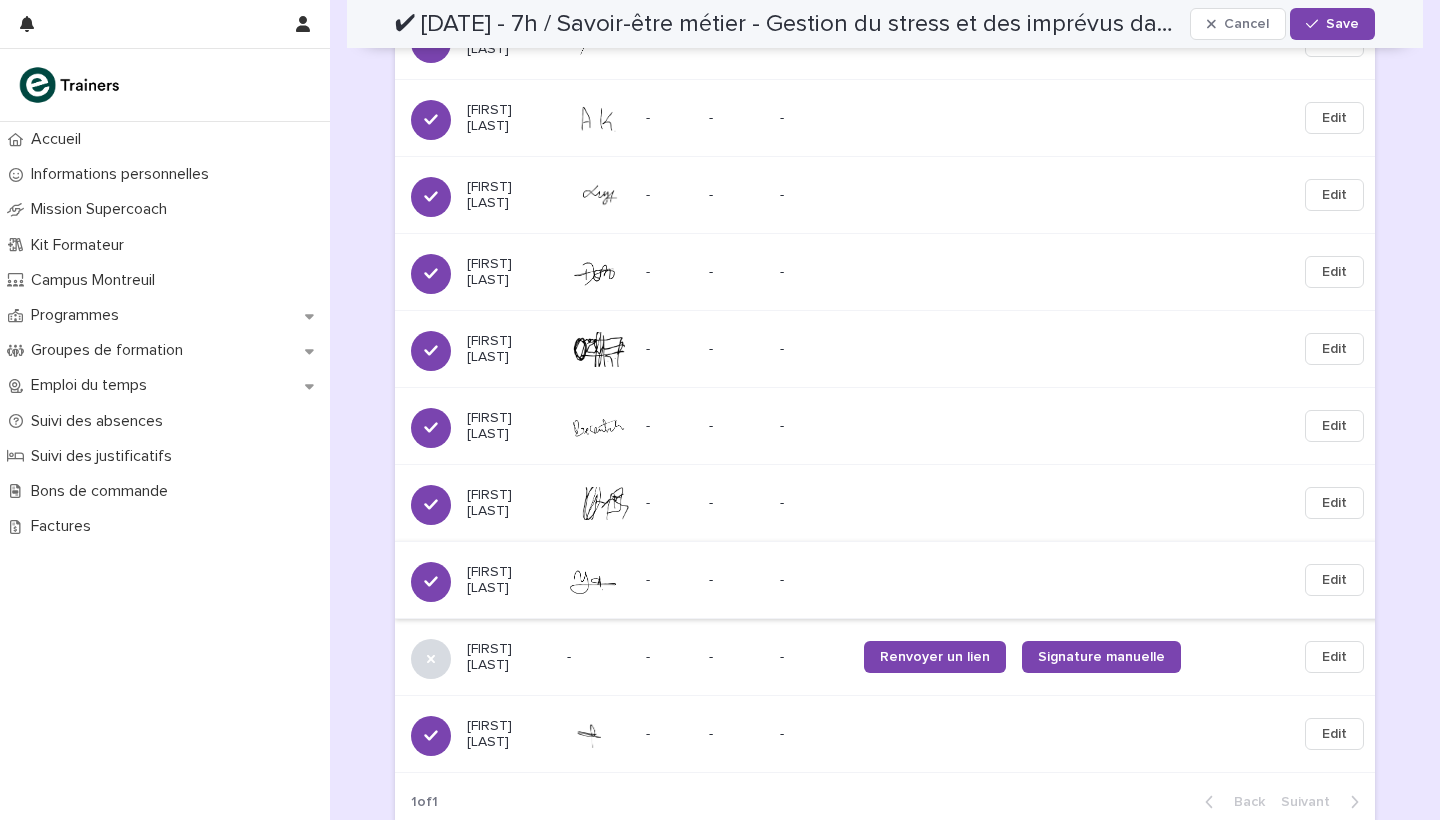 scroll, scrollTop: 3124, scrollLeft: 0, axis: vertical 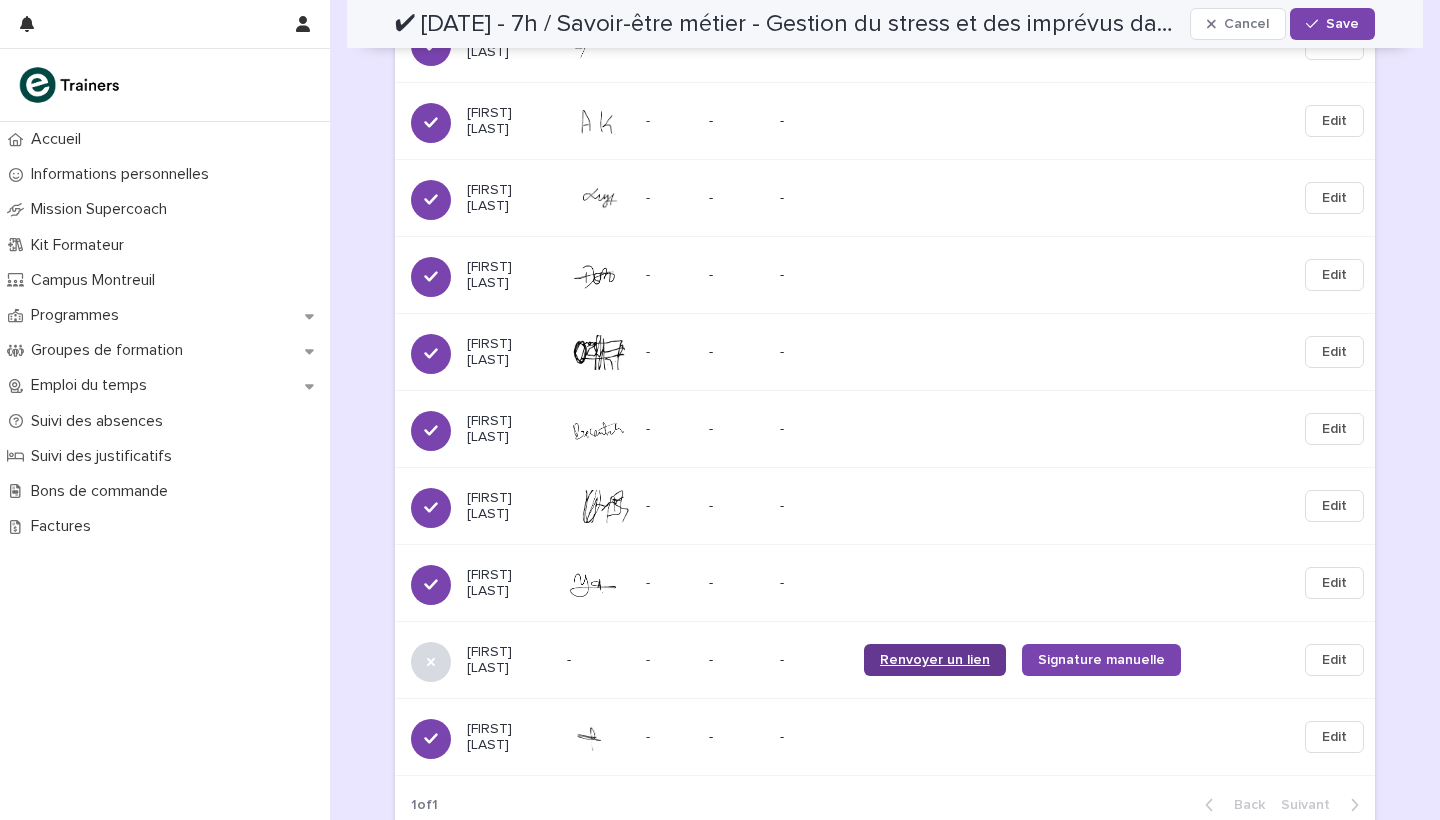 click on "Renvoyer un lien" at bounding box center [935, 660] 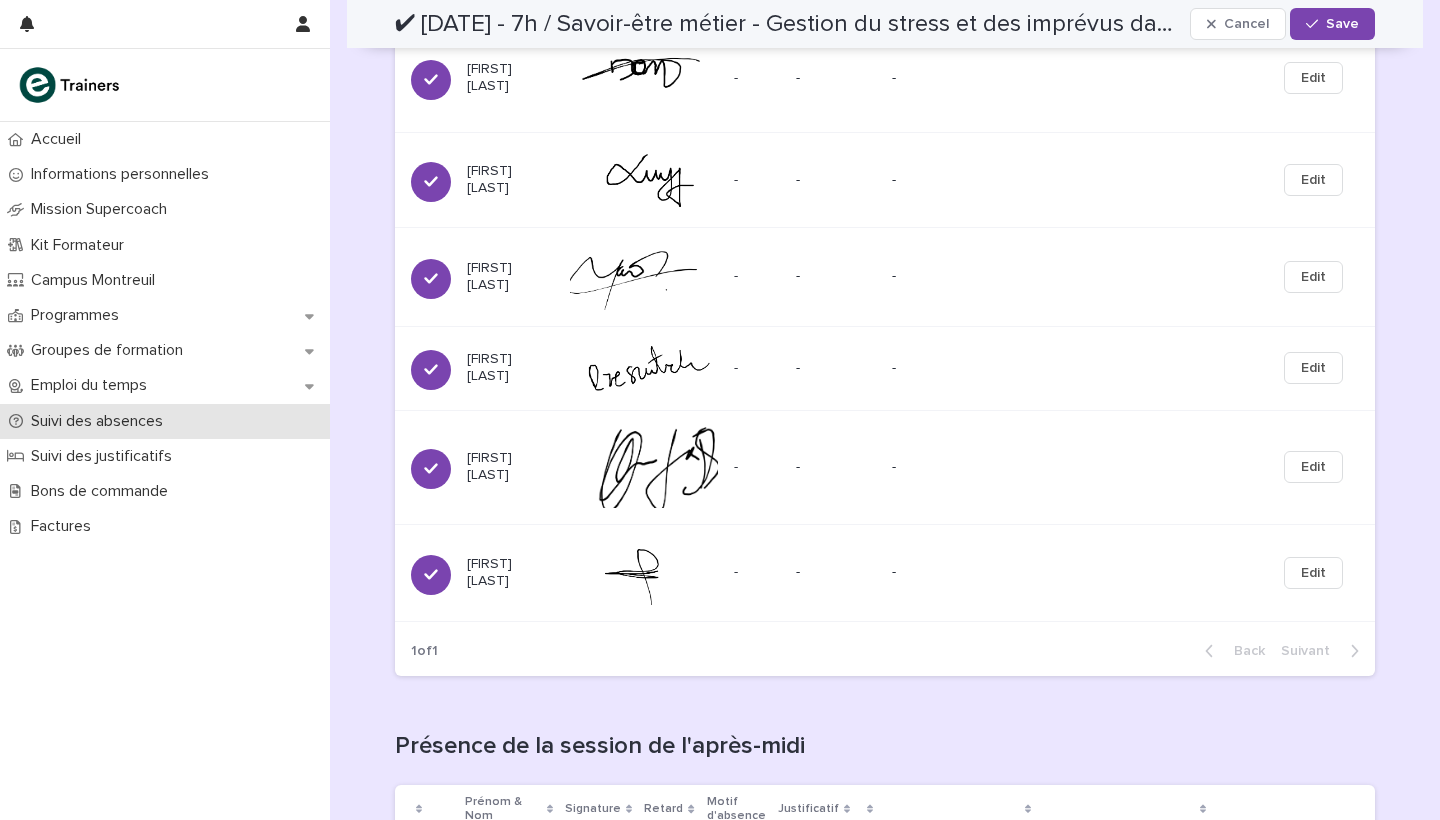 scroll, scrollTop: 1830, scrollLeft: 0, axis: vertical 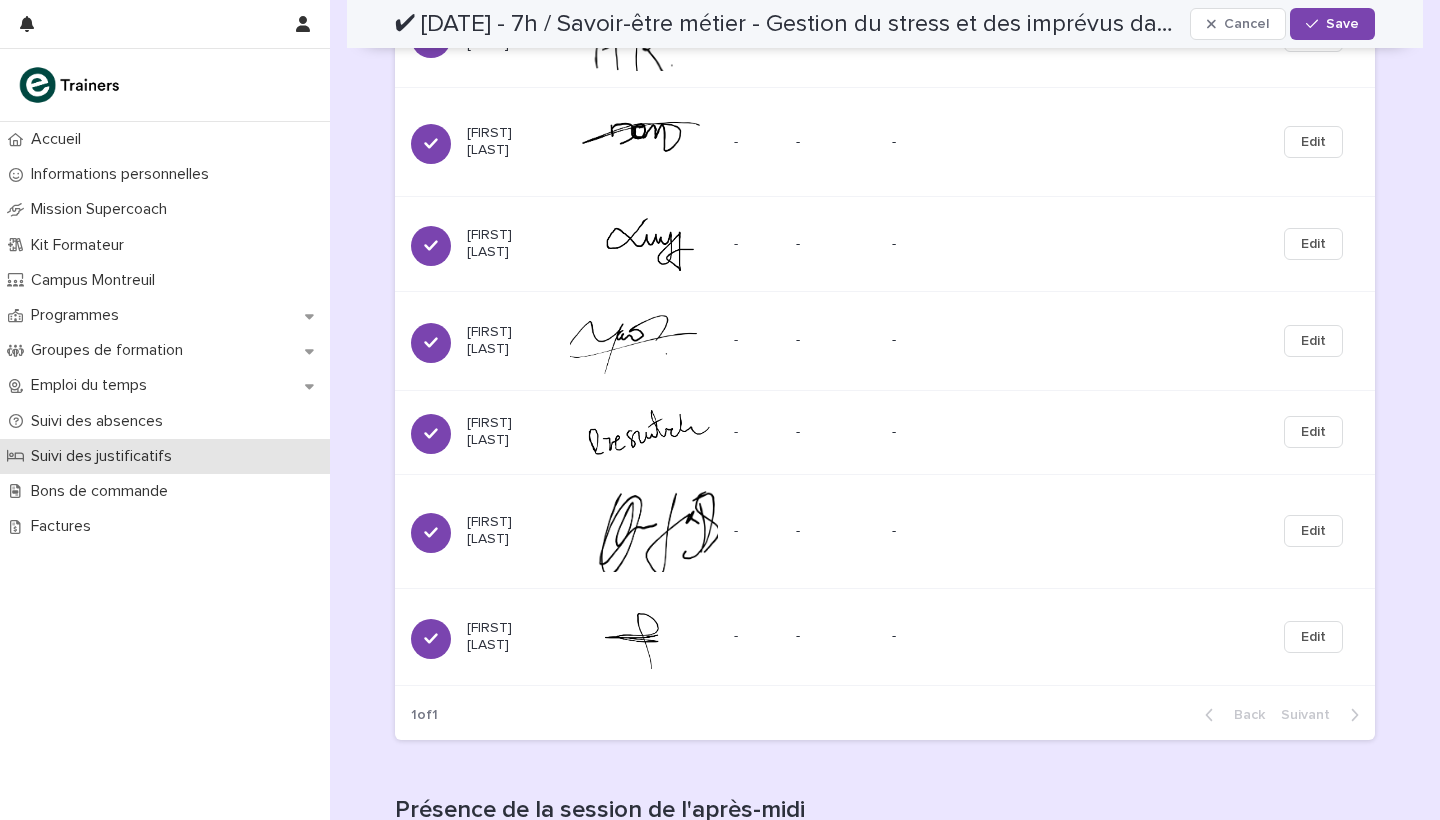click on "Suivi des justificatifs" at bounding box center (105, 456) 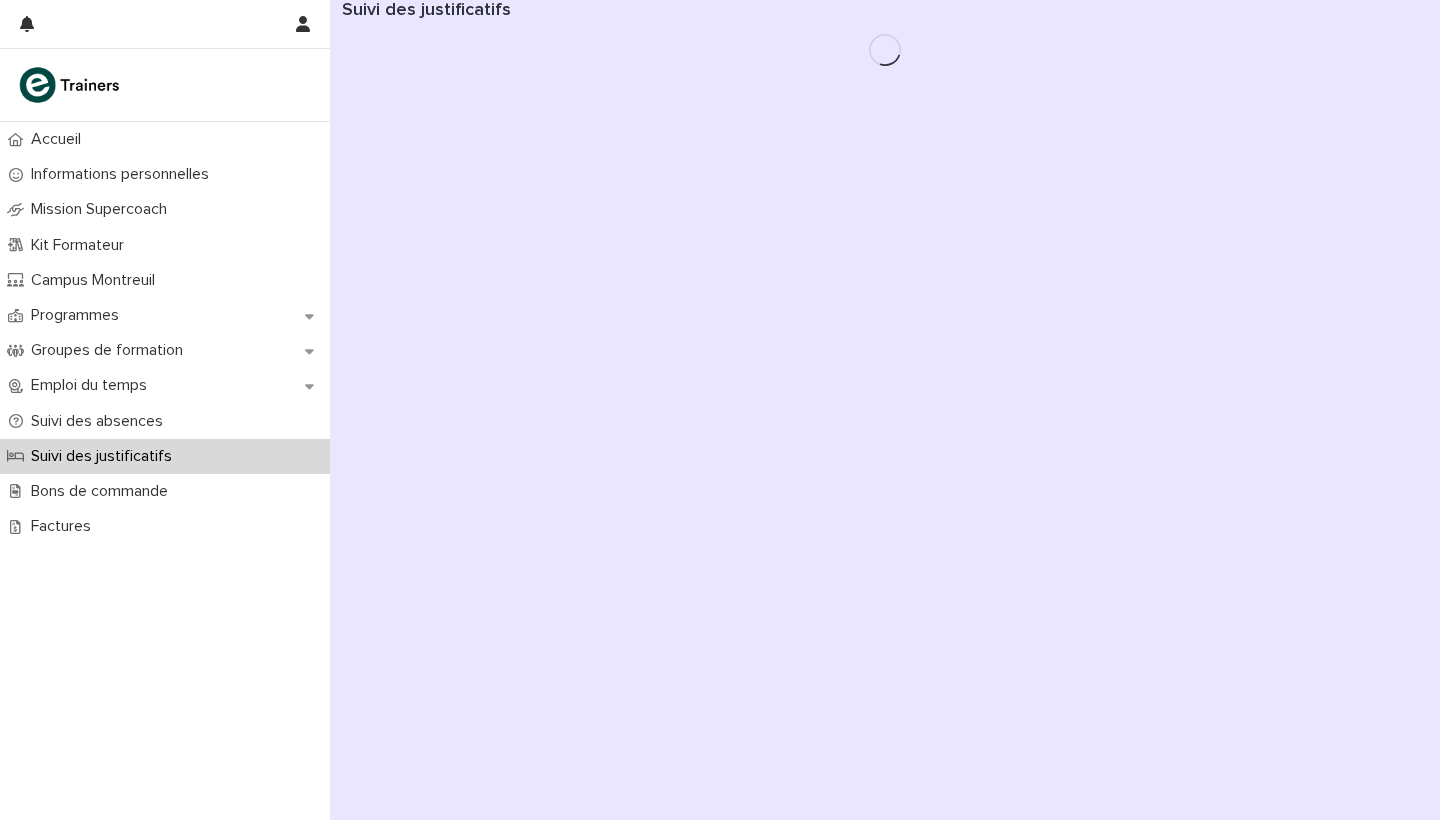 scroll, scrollTop: 0, scrollLeft: 0, axis: both 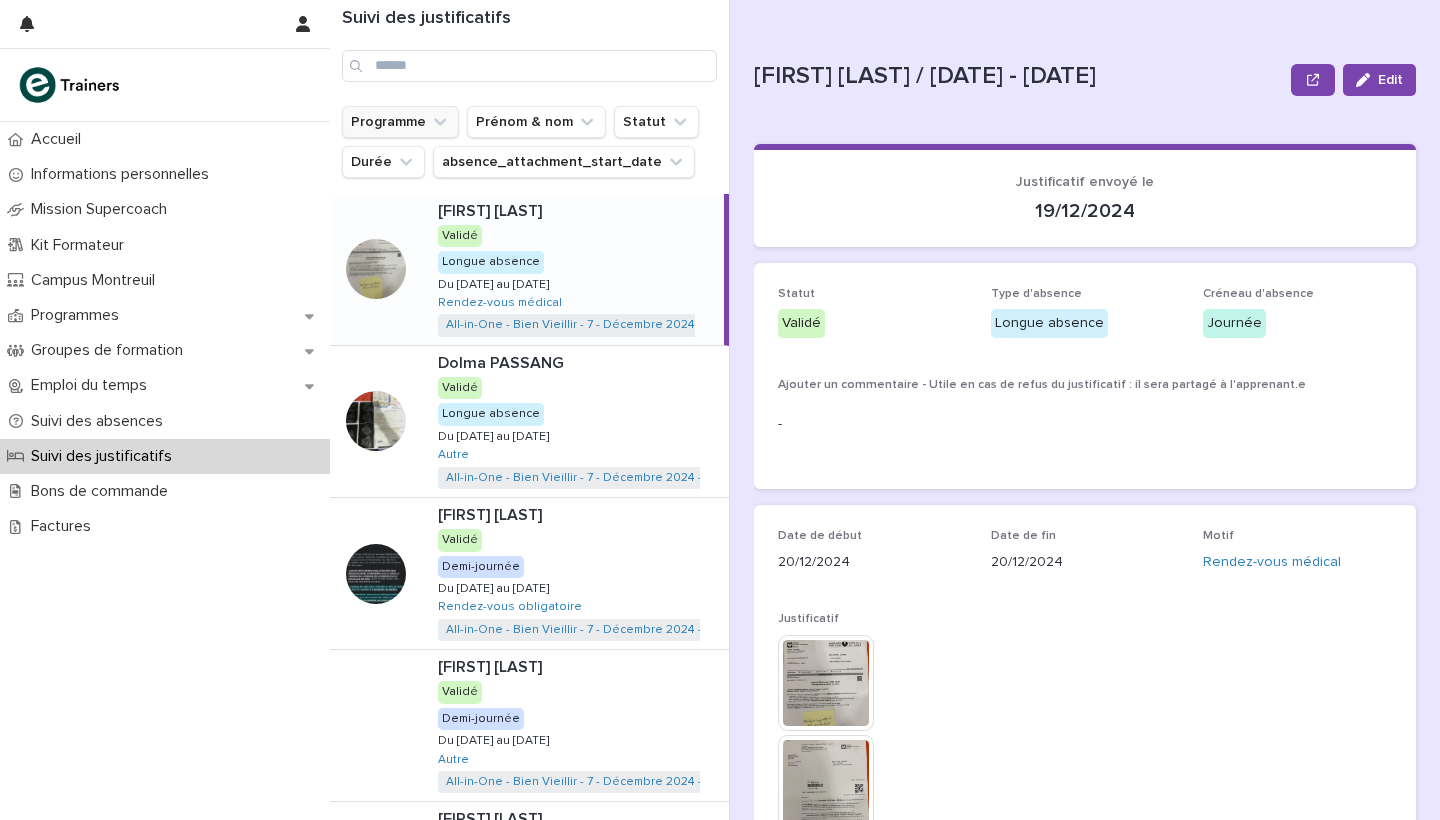 click on "Programme" at bounding box center (400, 122) 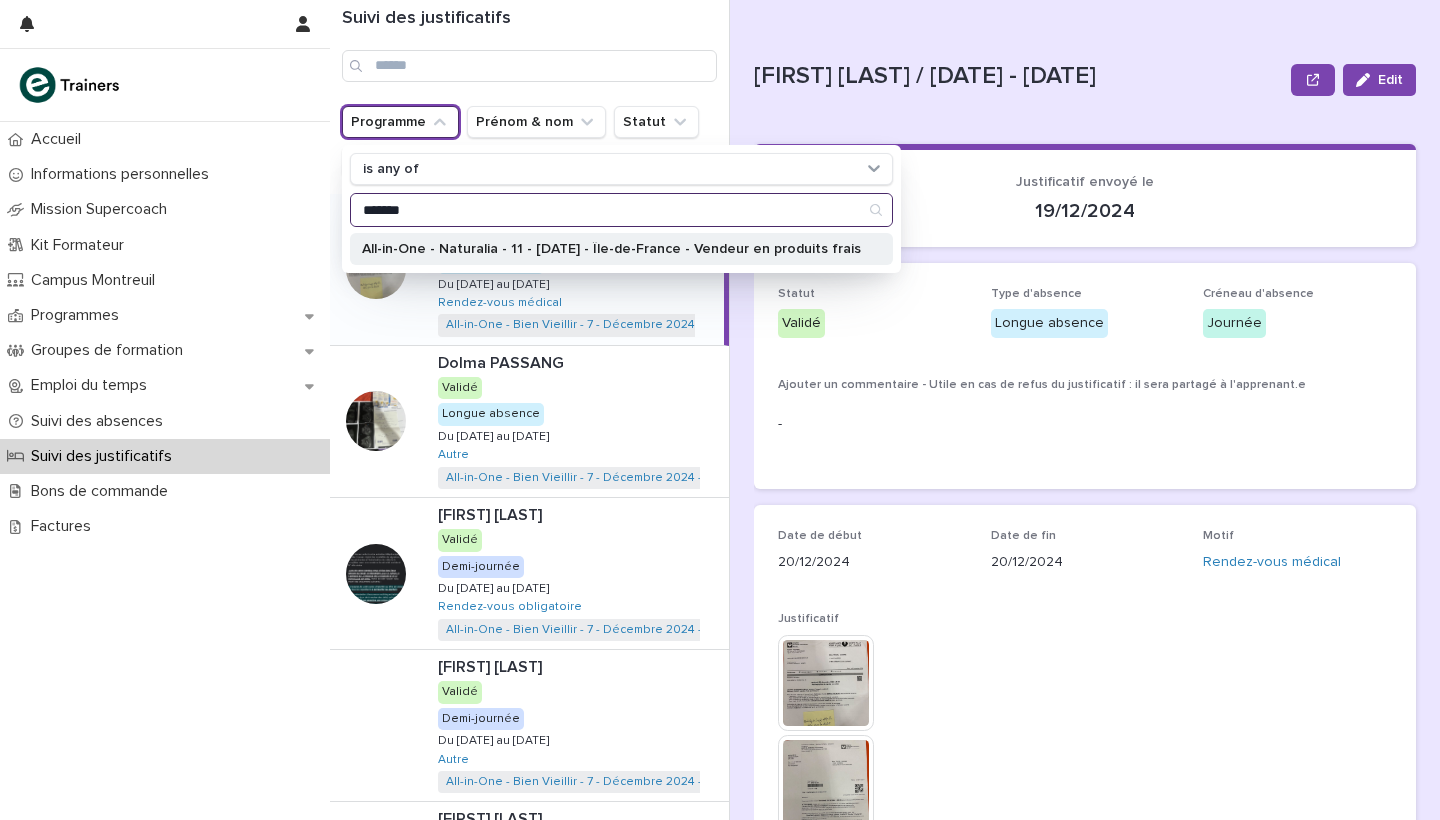 type on "*******" 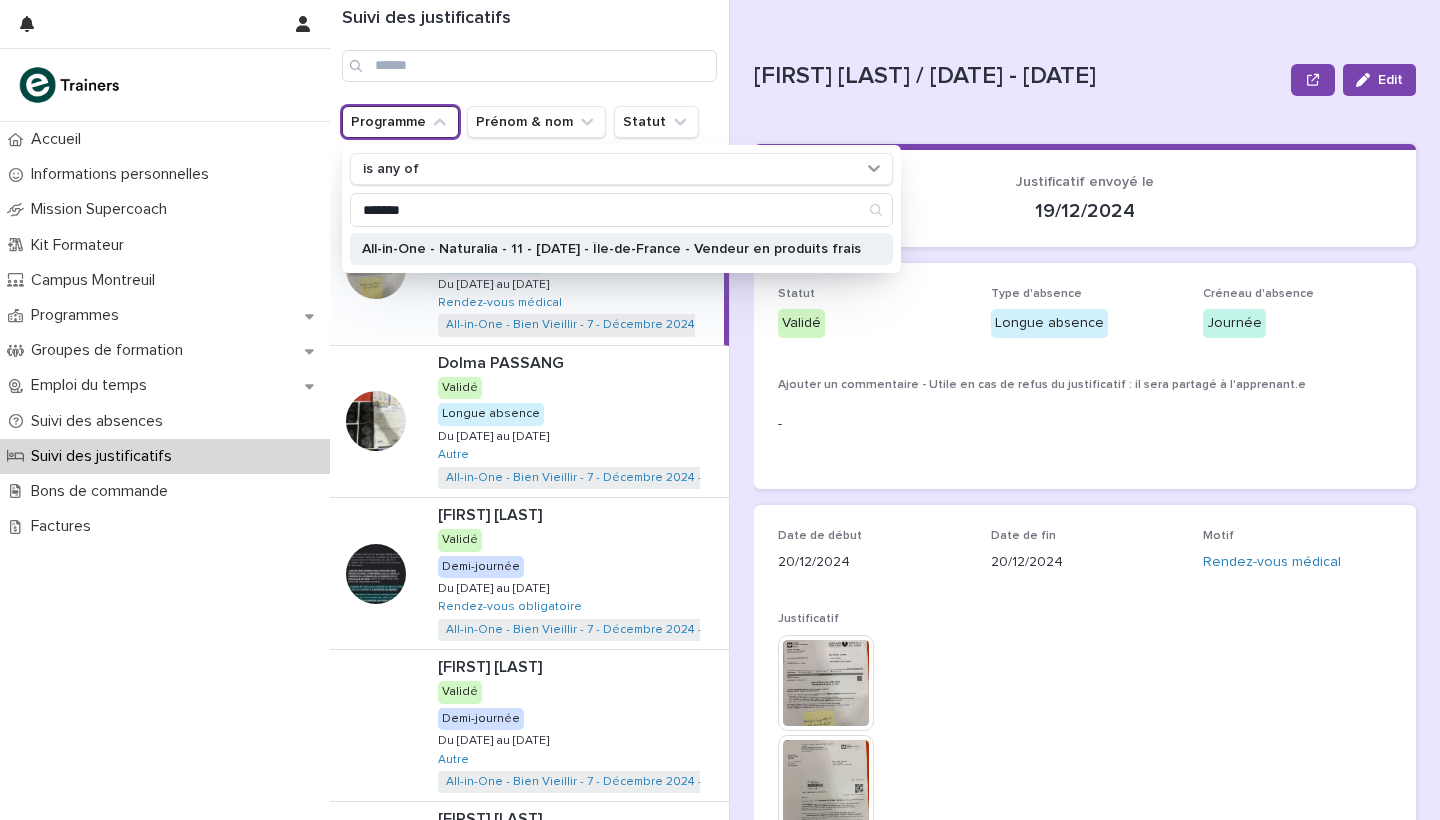 click on "All-in-One - Naturalia - 11 - [DATE] - Île-de-France - Vendeur en produits frais" at bounding box center (611, 249) 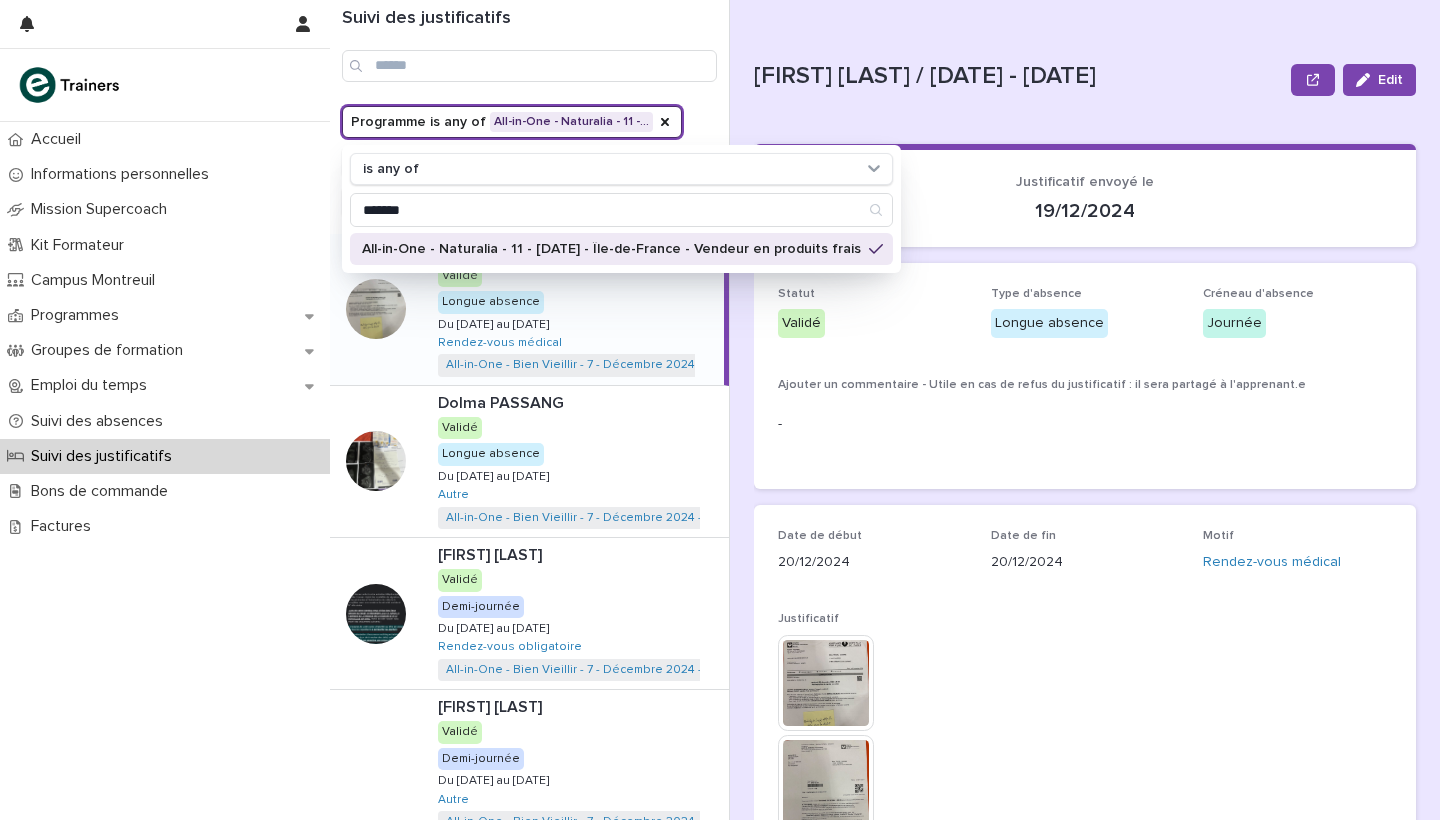 click on "Programme is any of All-in-One - Naturalia - 11 -… is any of ******* All-in-One - Naturalia - 11 - [DATE] - Île-de-France - Vendeur en produits frais Prénom & nom Statut Durée absence_attachment_start_date Clear all filters" at bounding box center (563, 162) 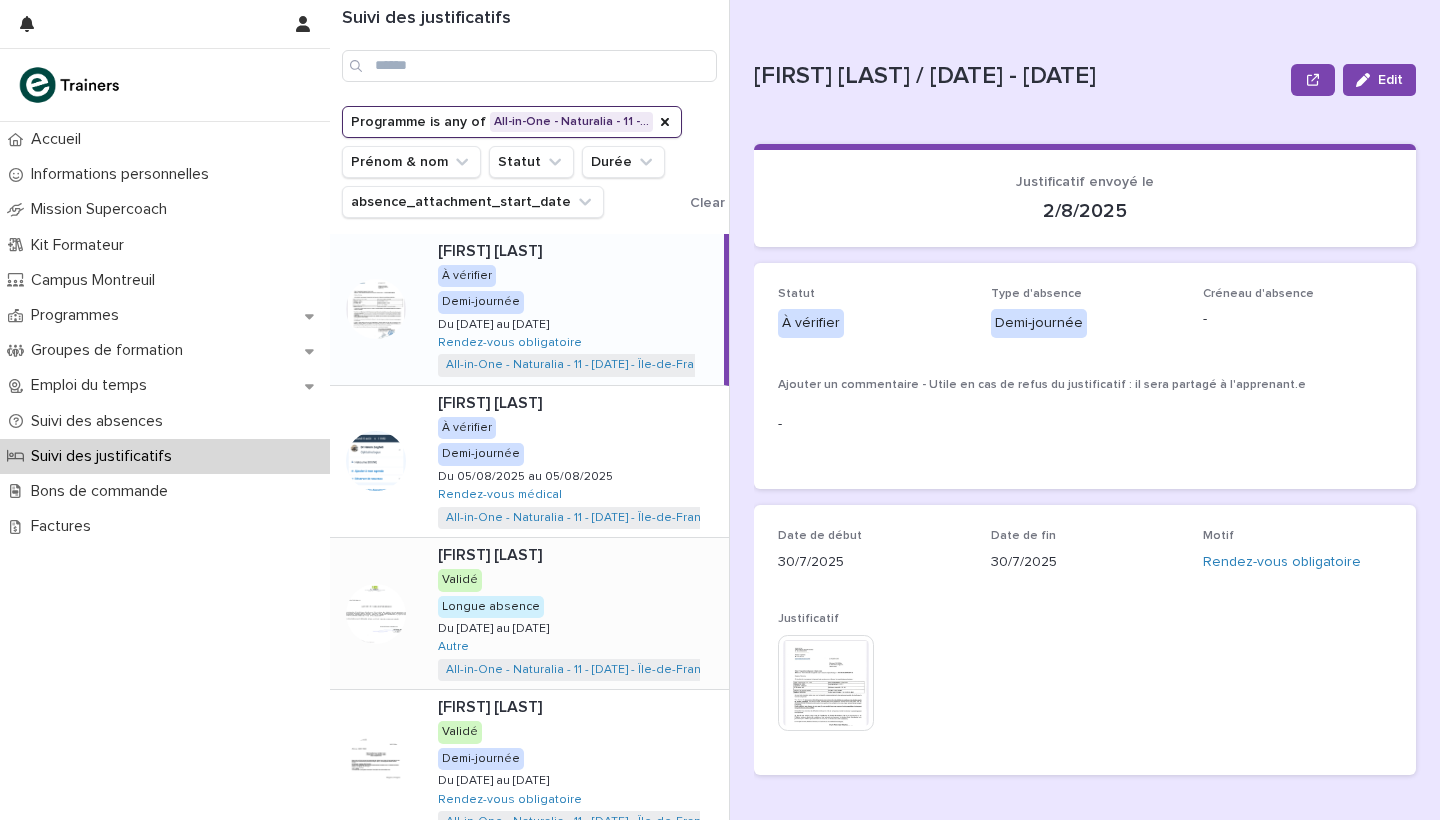 scroll, scrollTop: 0, scrollLeft: 0, axis: both 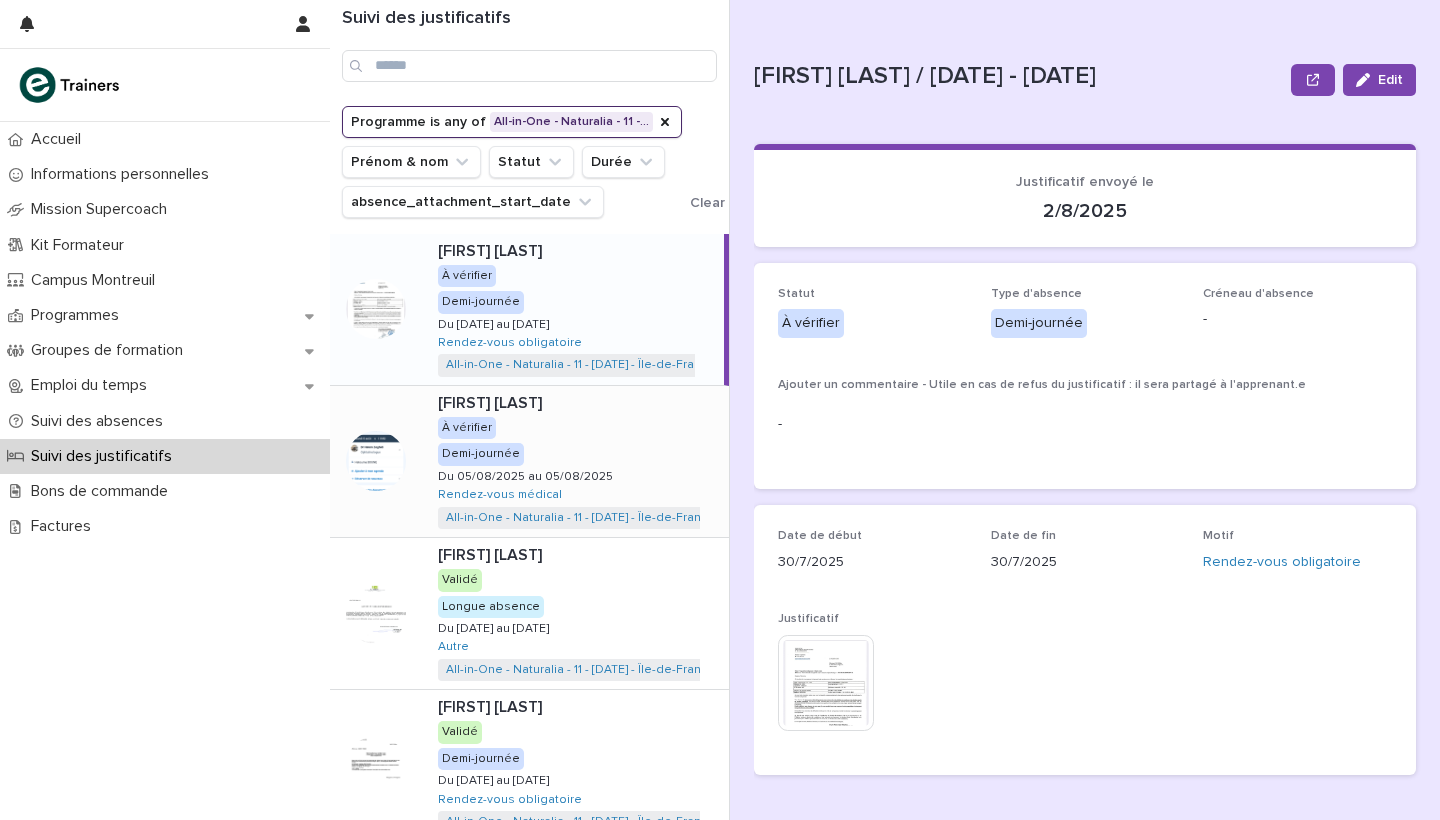 click on "[FIRST] [LAST] [FIRST] [LAST]   À vérifier Demi-journée Du [DATE] au [DATE] Du [DATE] au [DATE]   Rendez-vous médical   All-in-One - Naturalia - 11 - [DATE] - Île-de-France - Vendeur en produits frais   + 0" at bounding box center [575, 461] 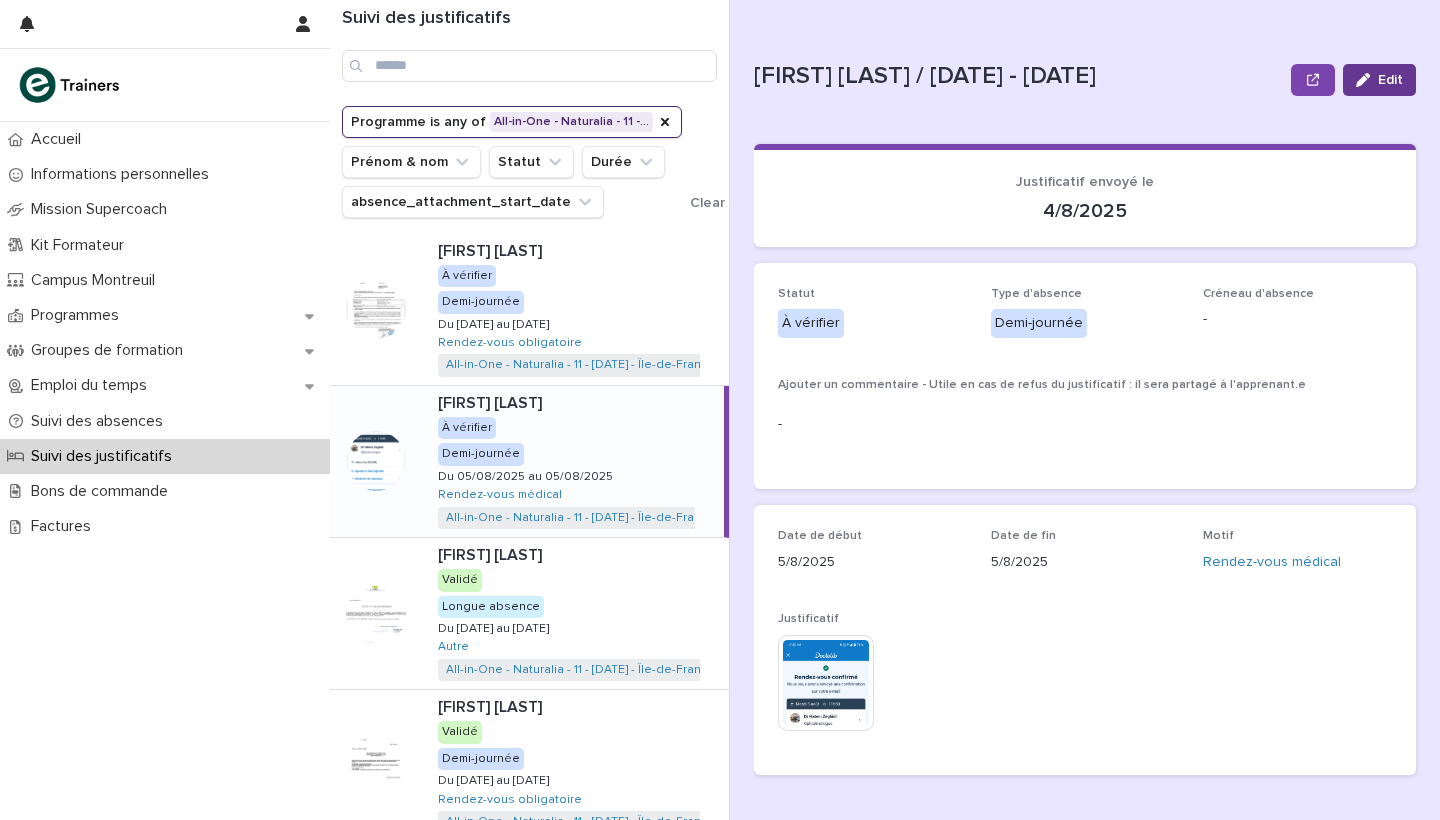 click on "Edit" at bounding box center (1390, 80) 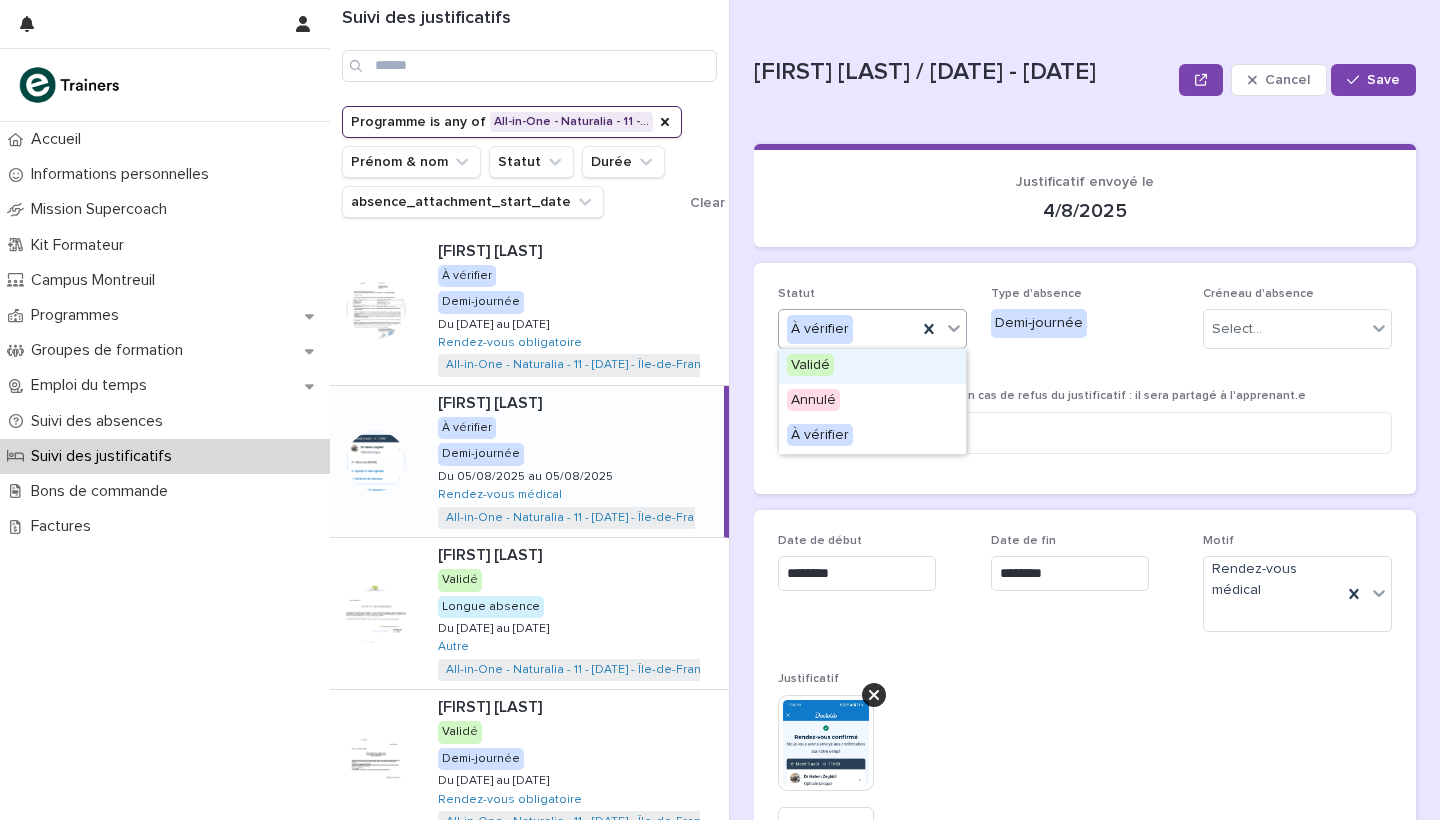click on "À vérifier" at bounding box center (848, 329) 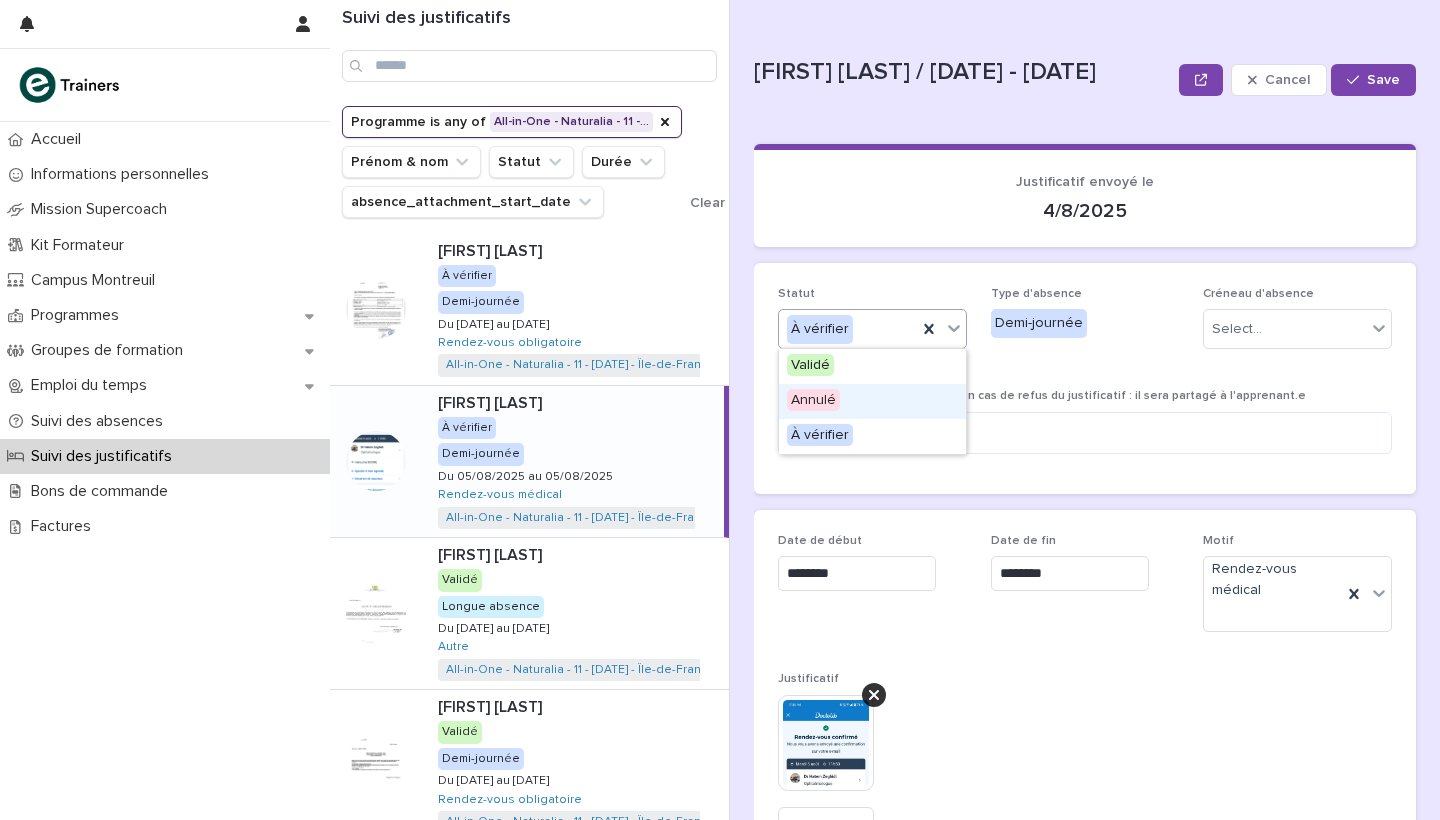 click on "Annulé" at bounding box center (813, 400) 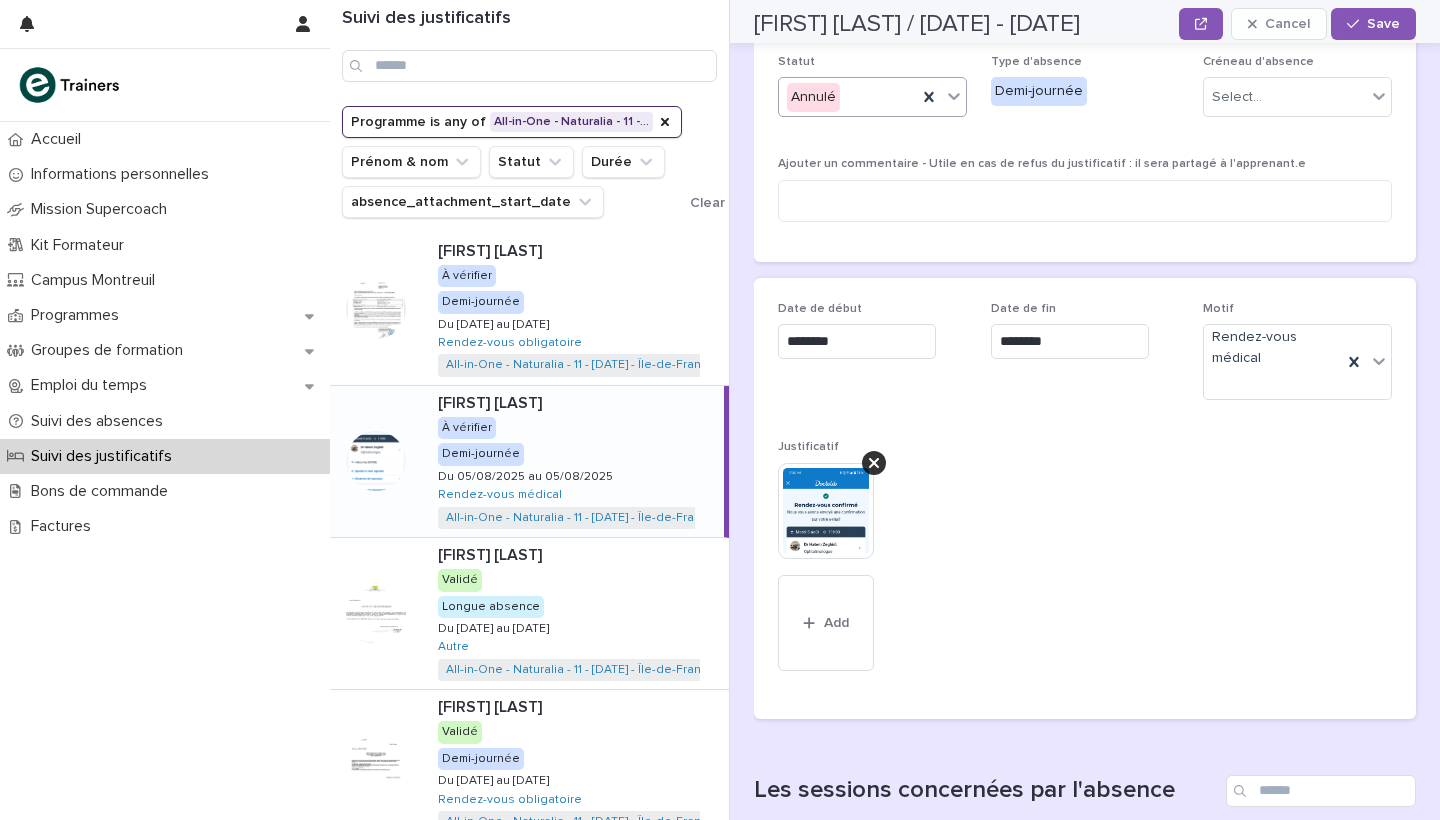 scroll, scrollTop: 241, scrollLeft: 0, axis: vertical 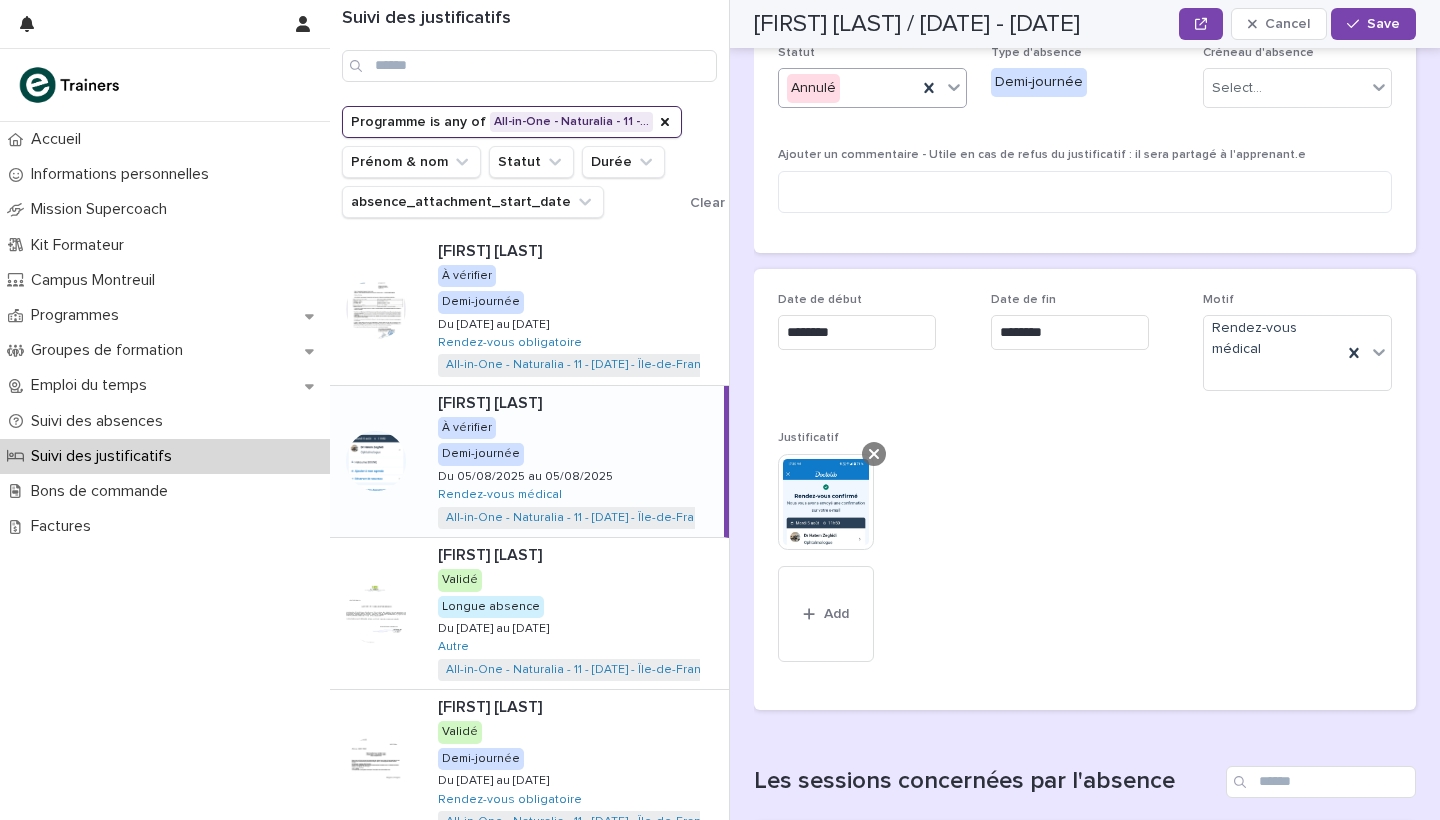 click at bounding box center [874, 454] 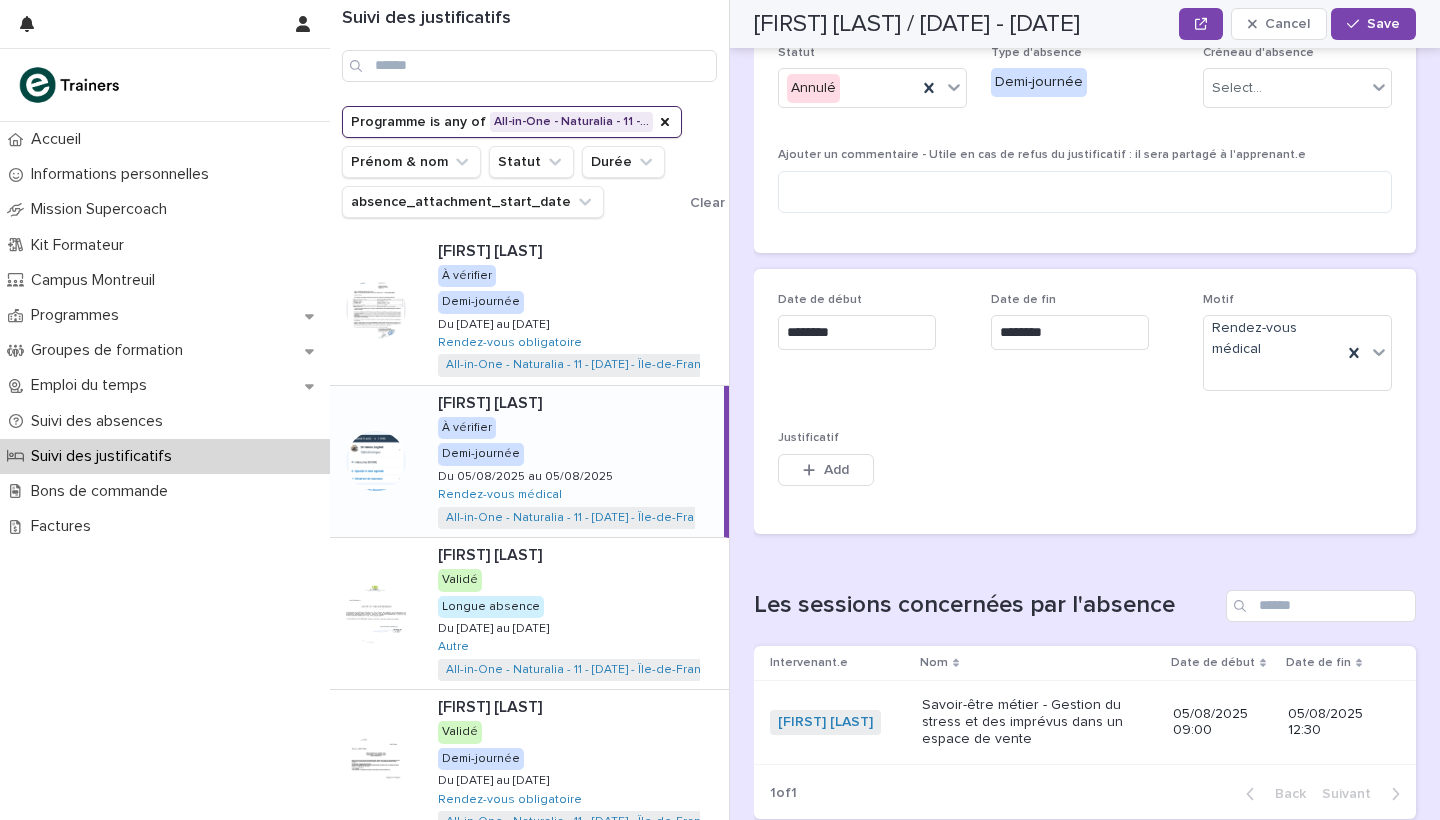 click on "Add" at bounding box center (826, 474) 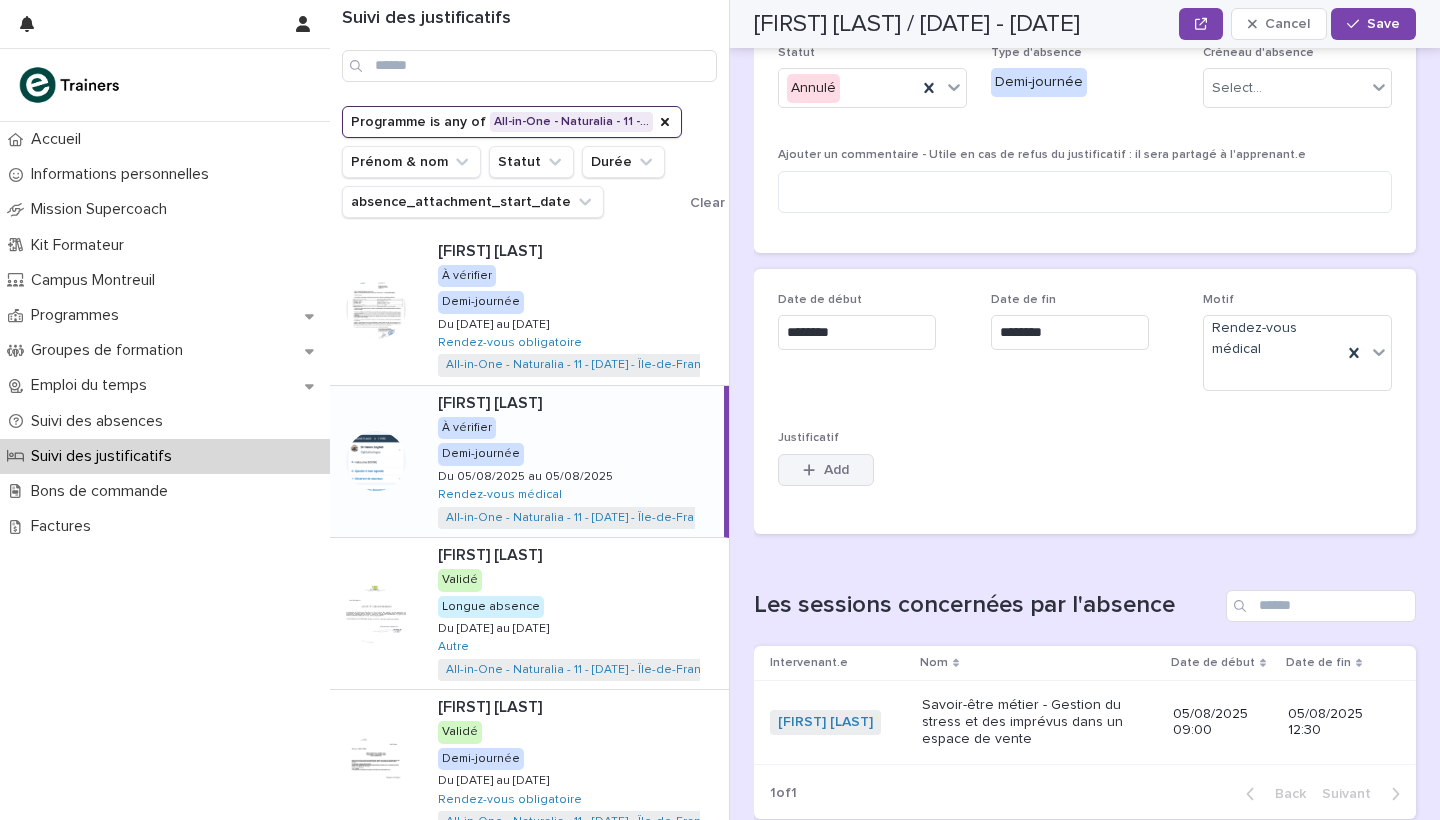 click on "Add" at bounding box center (826, 470) 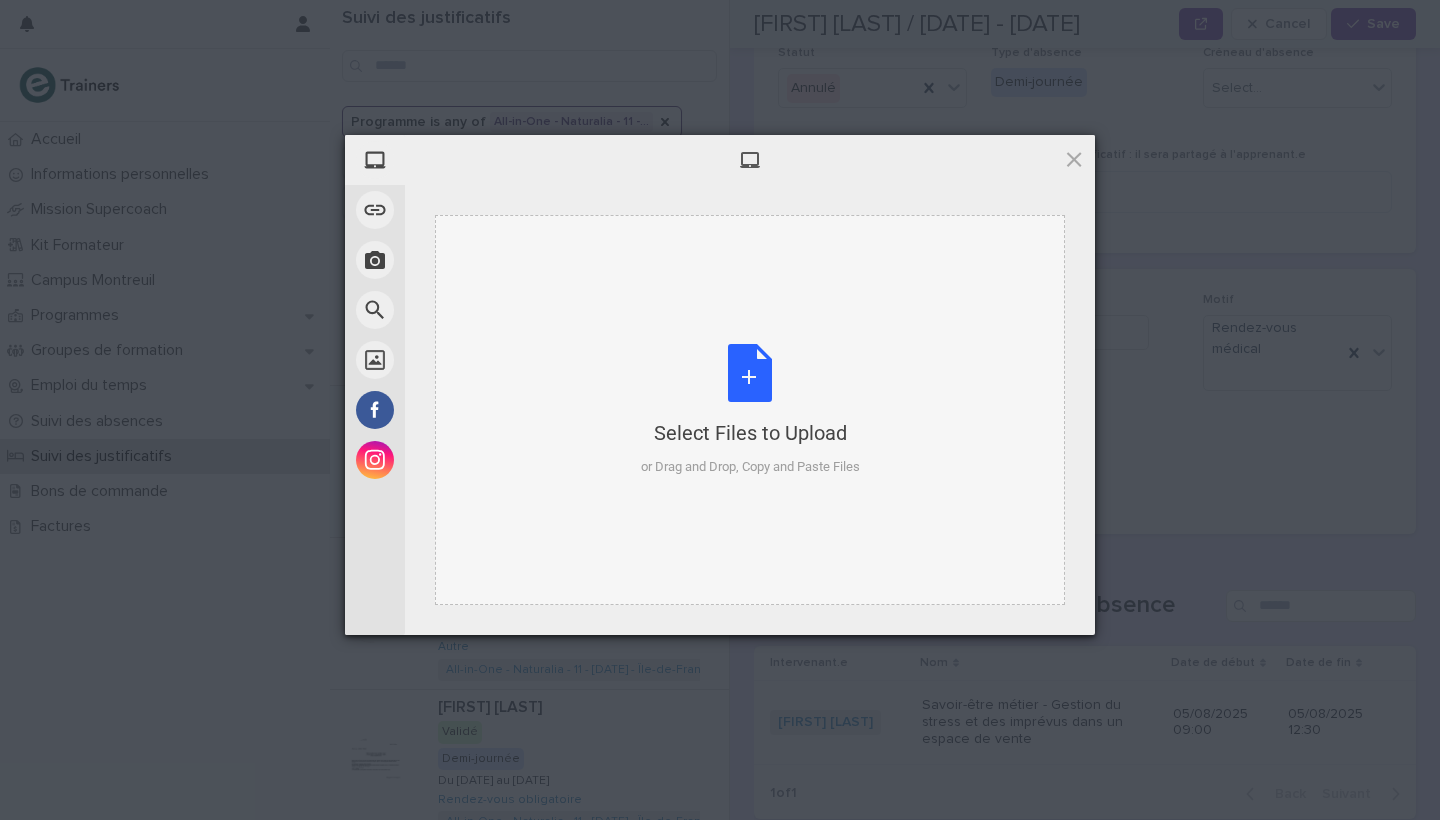 click on "Select Files to Upload
or Drag and Drop, Copy and Paste Files" at bounding box center (750, 410) 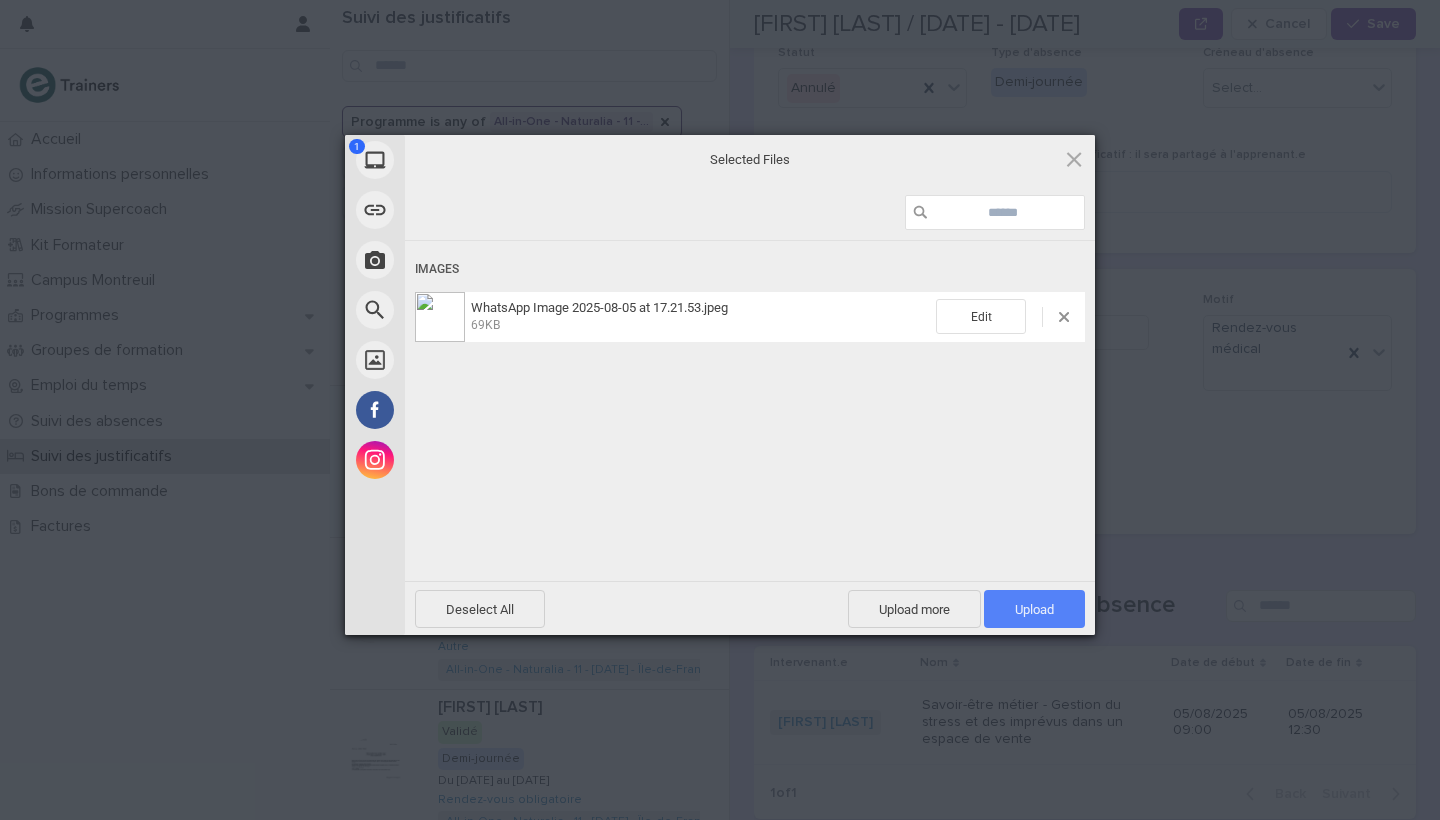 click on "Upload
1" at bounding box center [1034, 609] 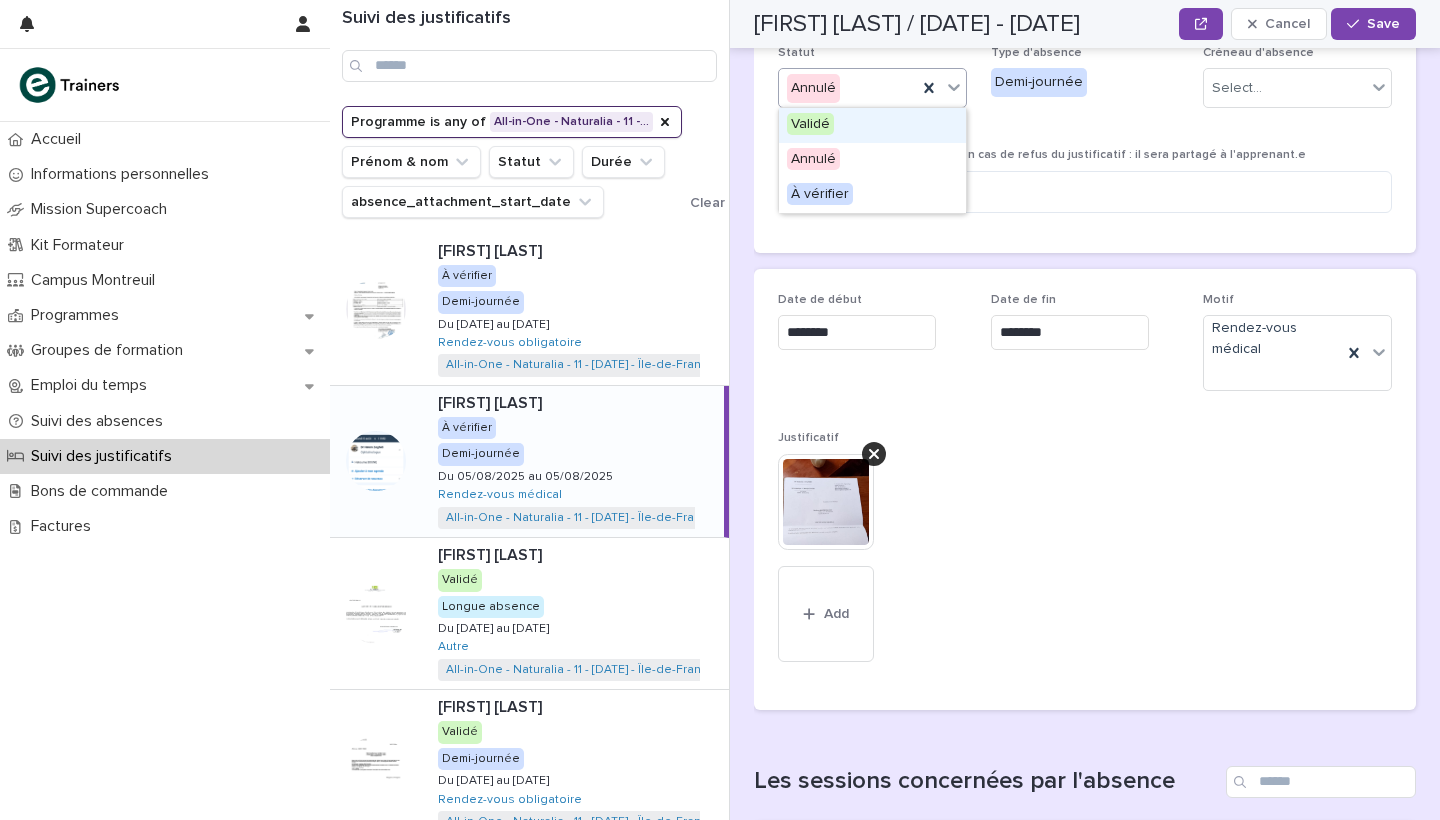 click 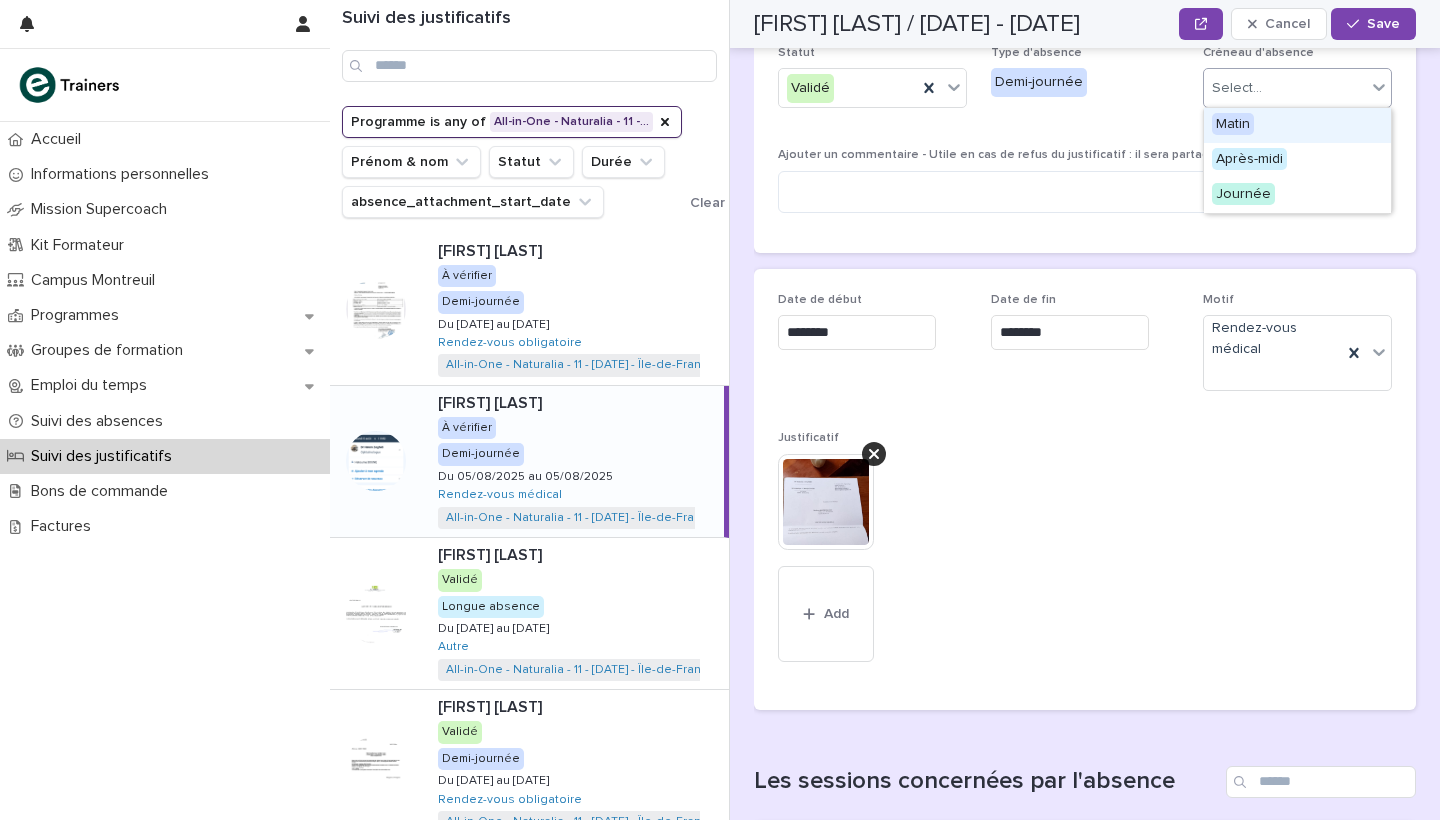 click on "Select..." at bounding box center [1285, 88] 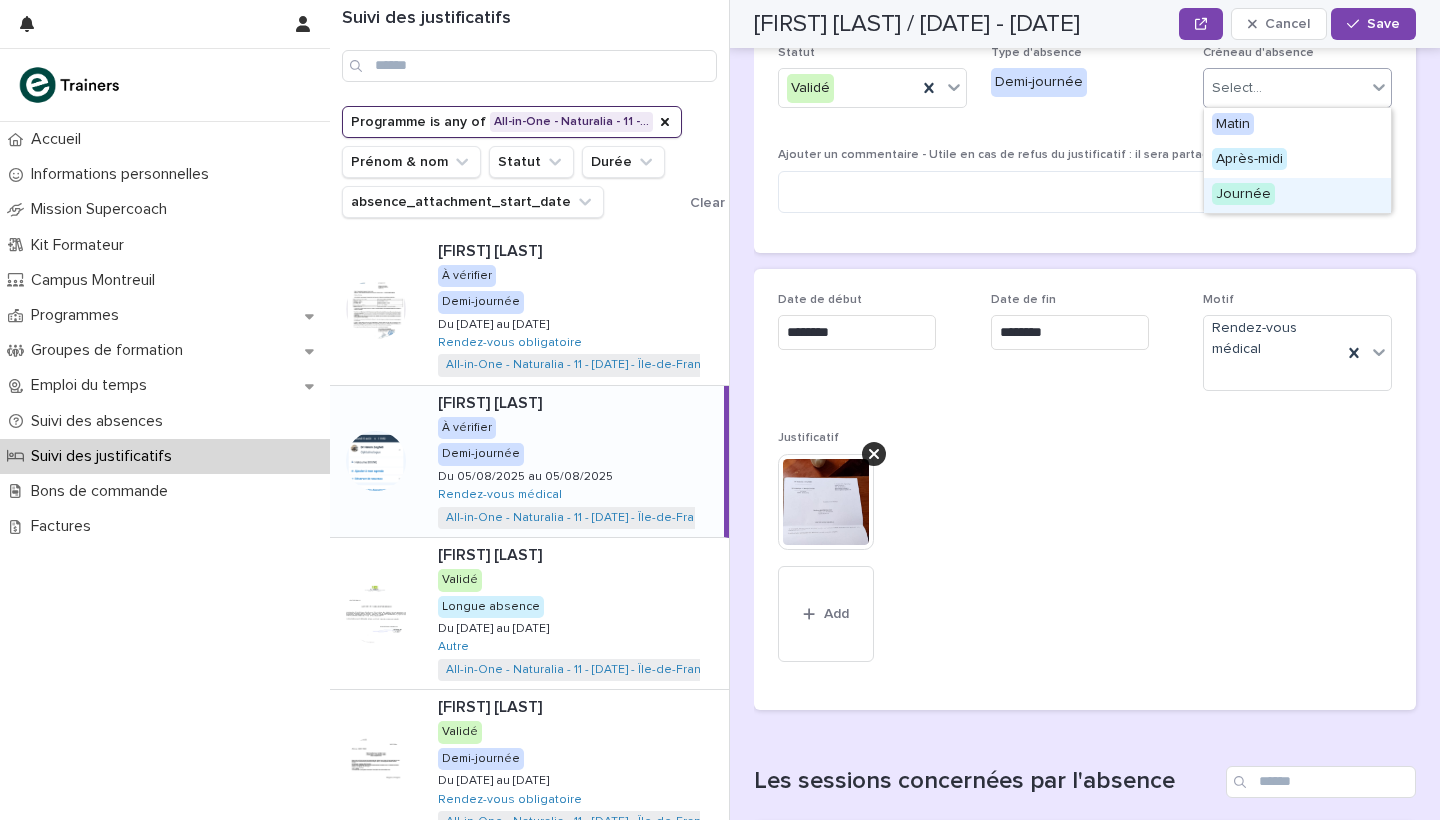 click on "Journée" at bounding box center (1243, 194) 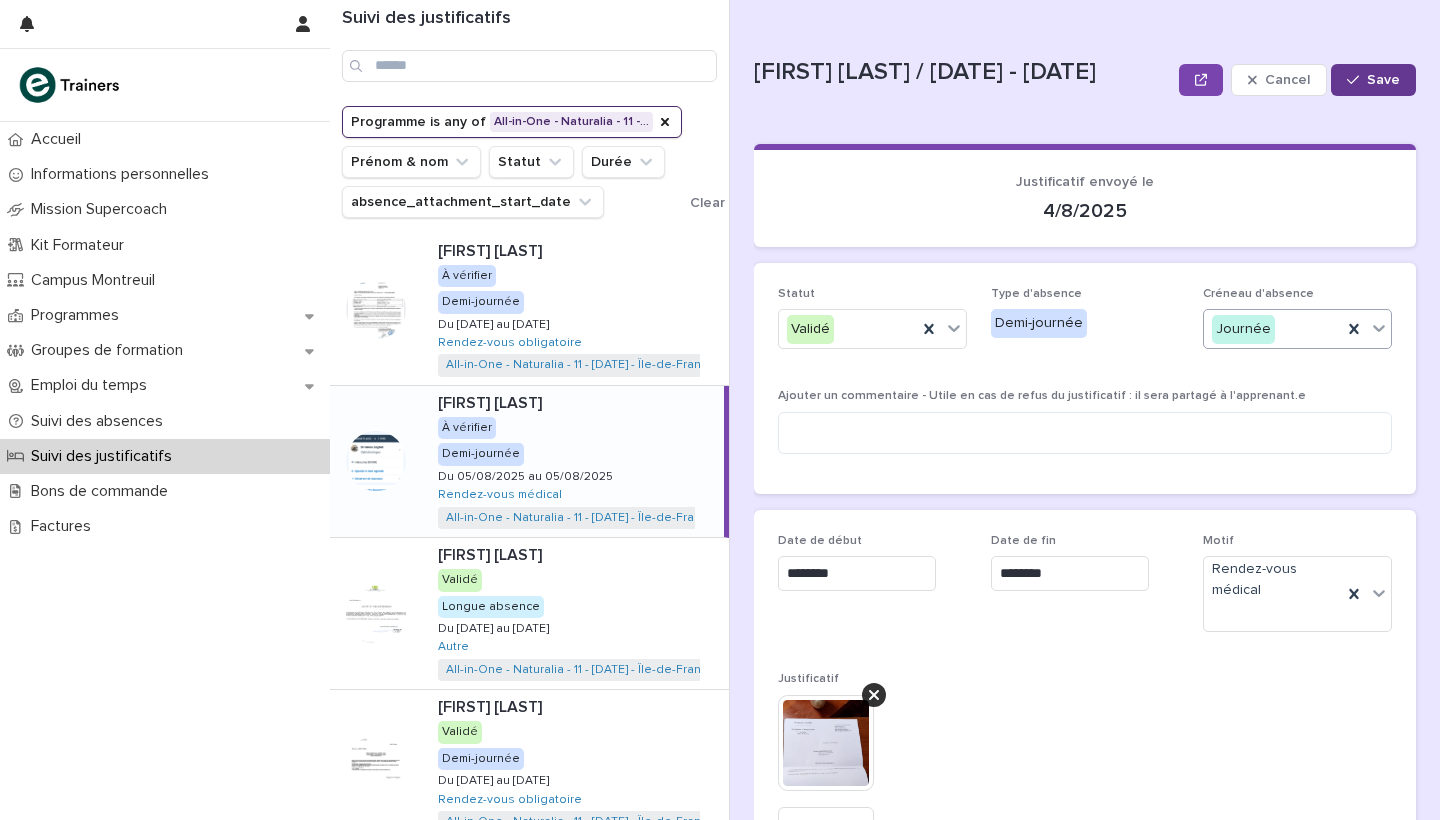 scroll, scrollTop: 0, scrollLeft: 0, axis: both 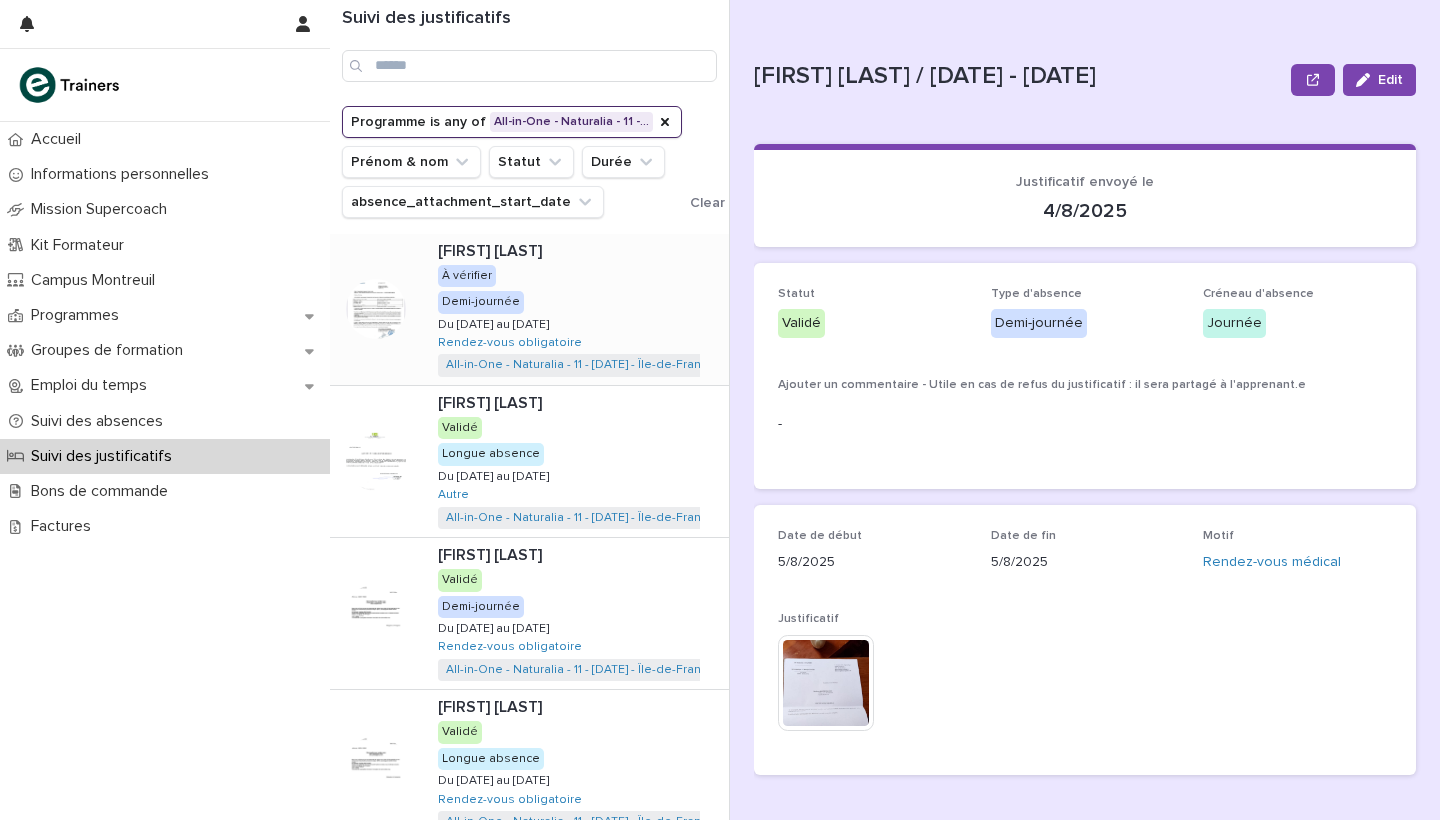 click on "[FIRST] [LAST] [FIRST] [LAST]   À vérifier Demi-journée Du [DATE] au [DATE] Du [DATE] au [DATE]   Rendez-vous obligatoire   All-in-One - Naturalia - 11 - [DATE] - Île-de-France - Vendeur en produits frais   + 0" at bounding box center [575, 309] 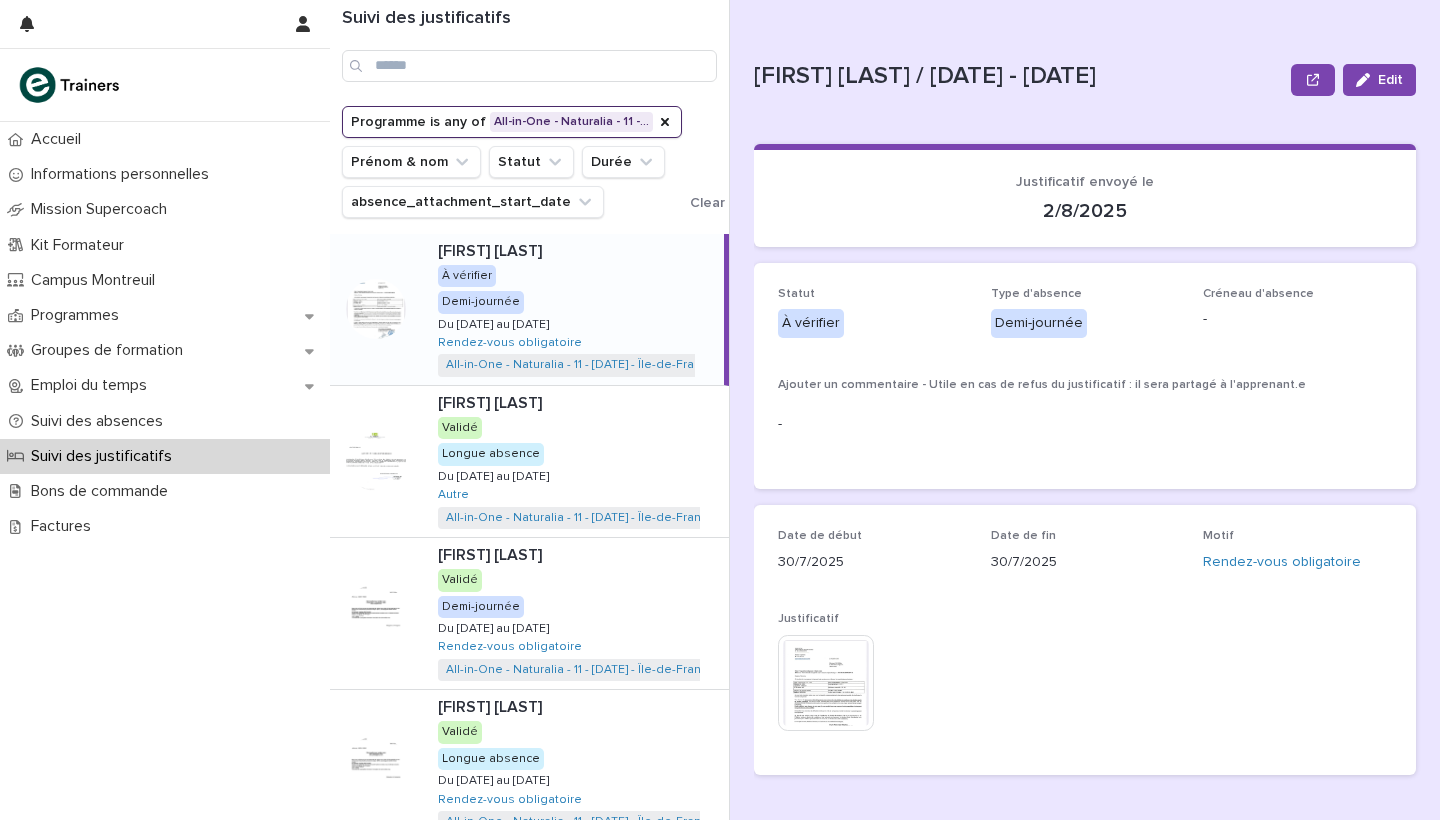 click at bounding box center [826, 683] 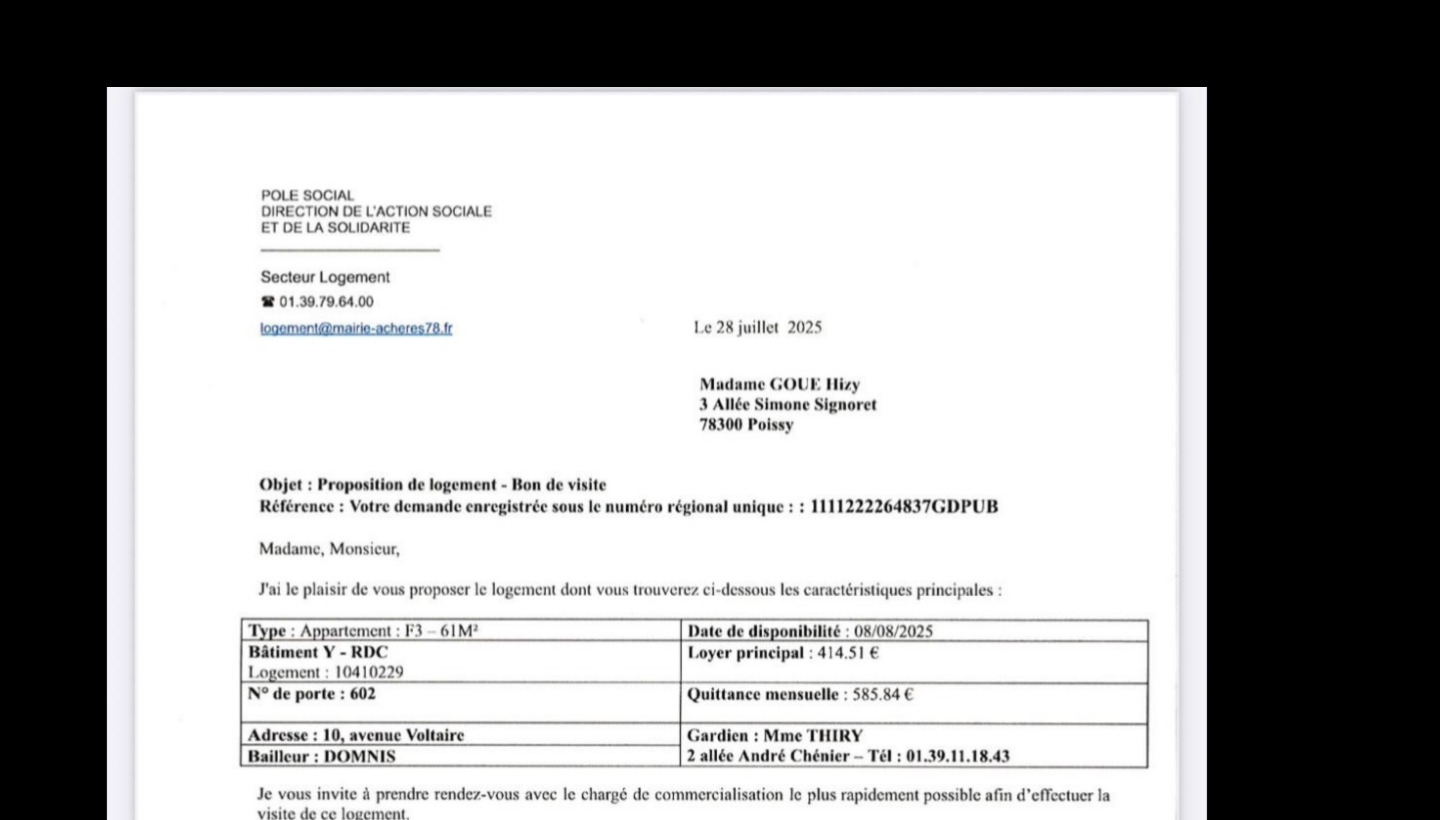 scroll, scrollTop: 0, scrollLeft: 0, axis: both 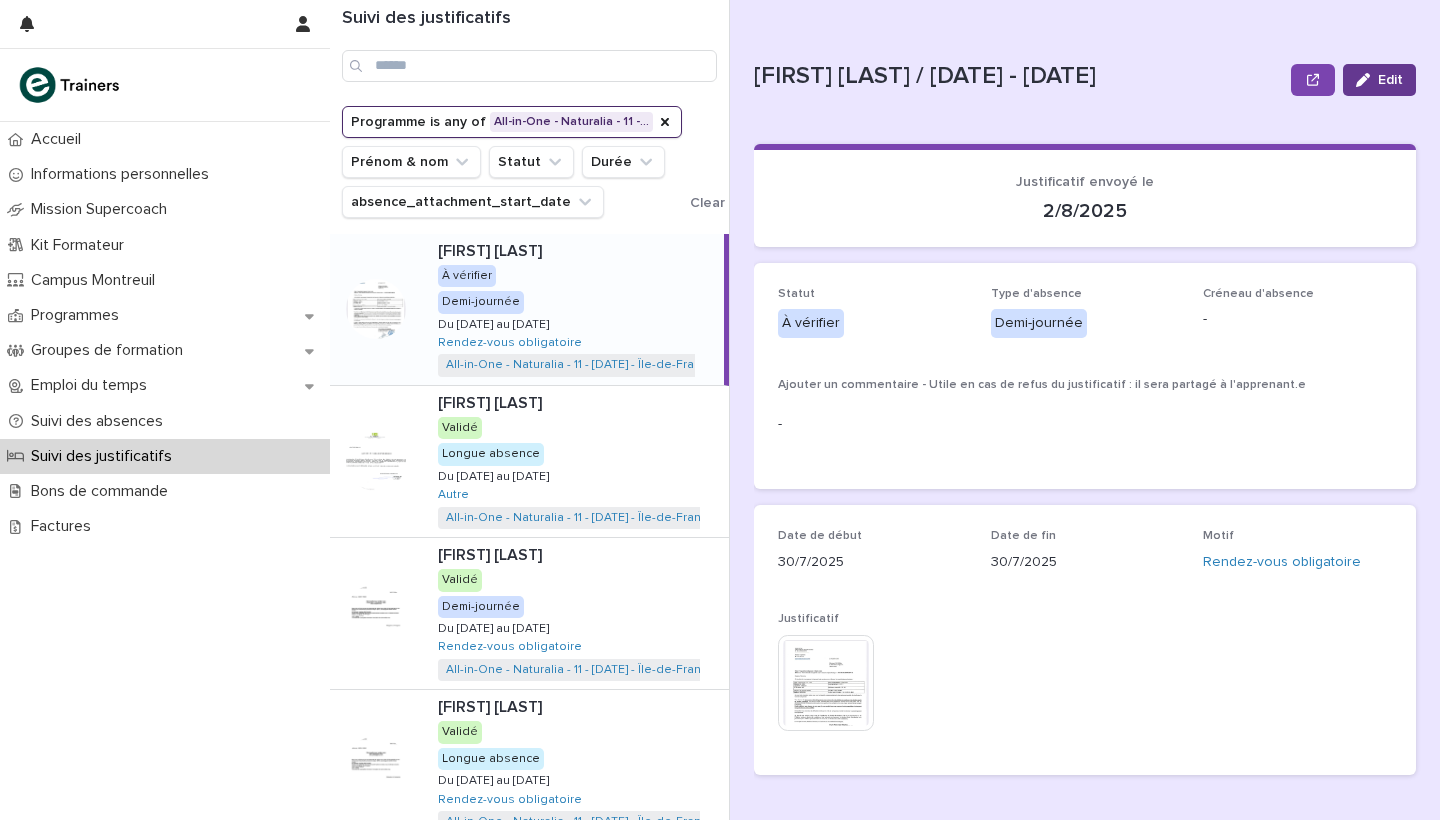 click at bounding box center [1367, 80] 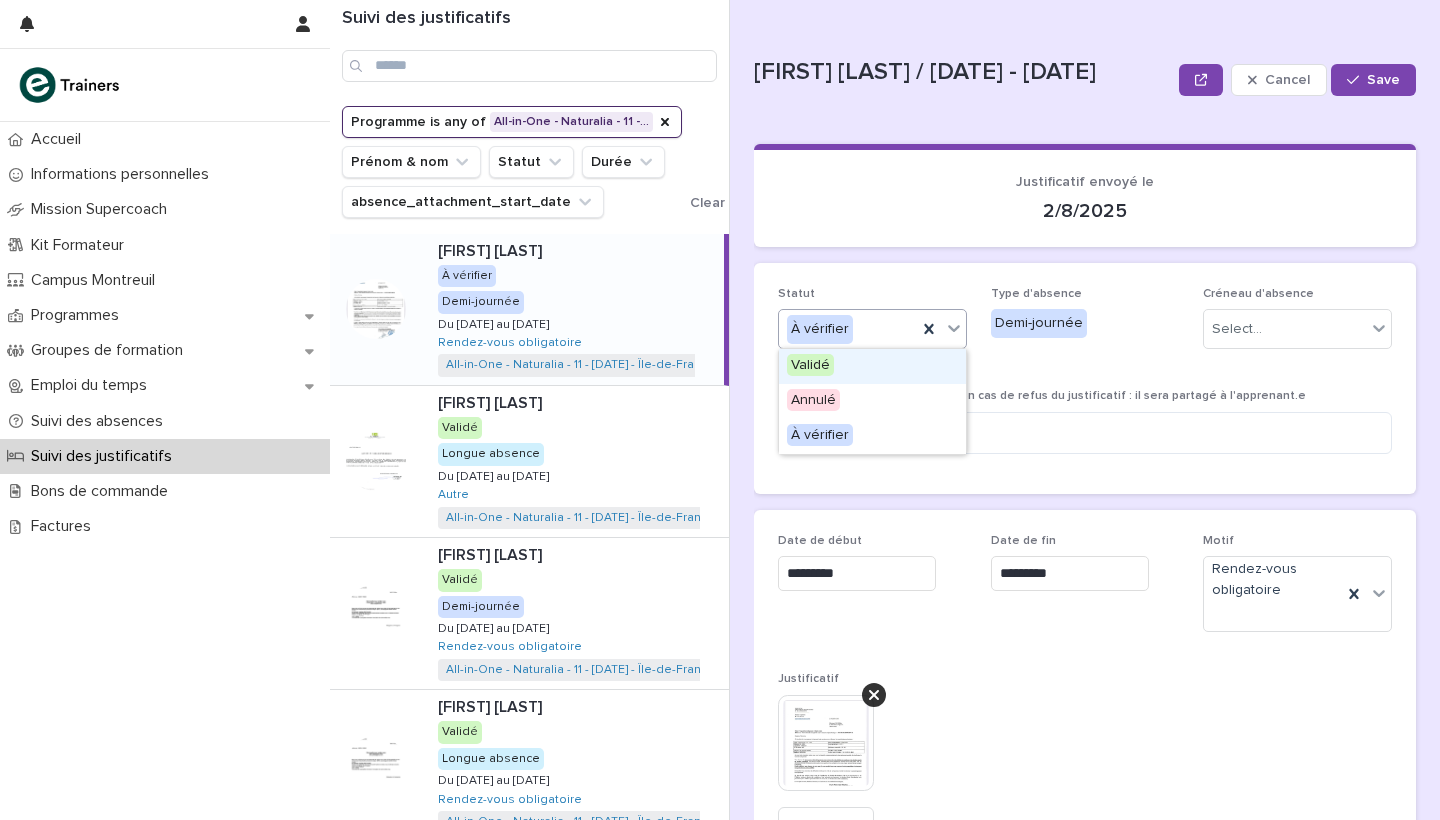 click on "À vérifier" at bounding box center [848, 329] 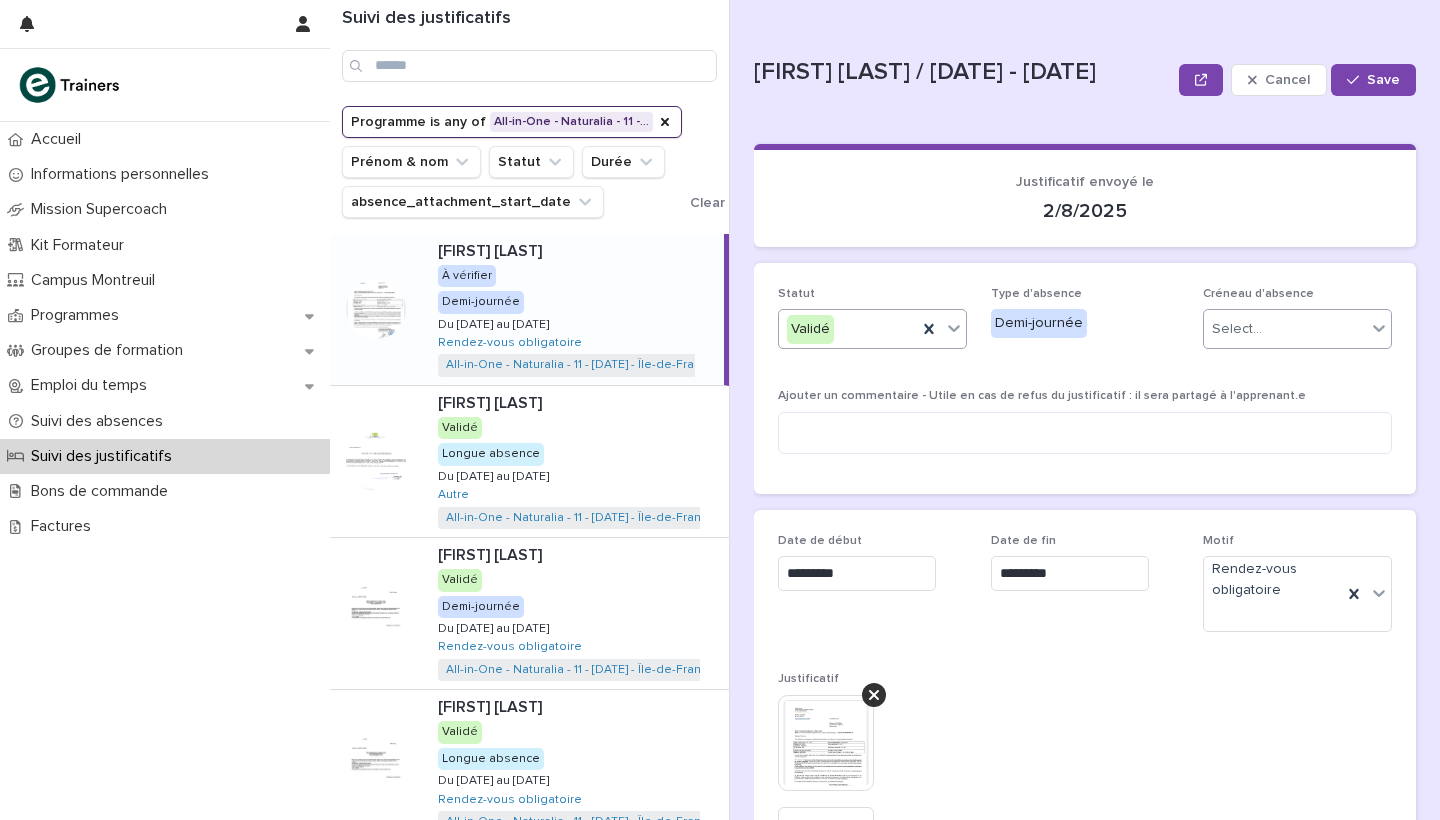 click on "Select..." at bounding box center (1285, 329) 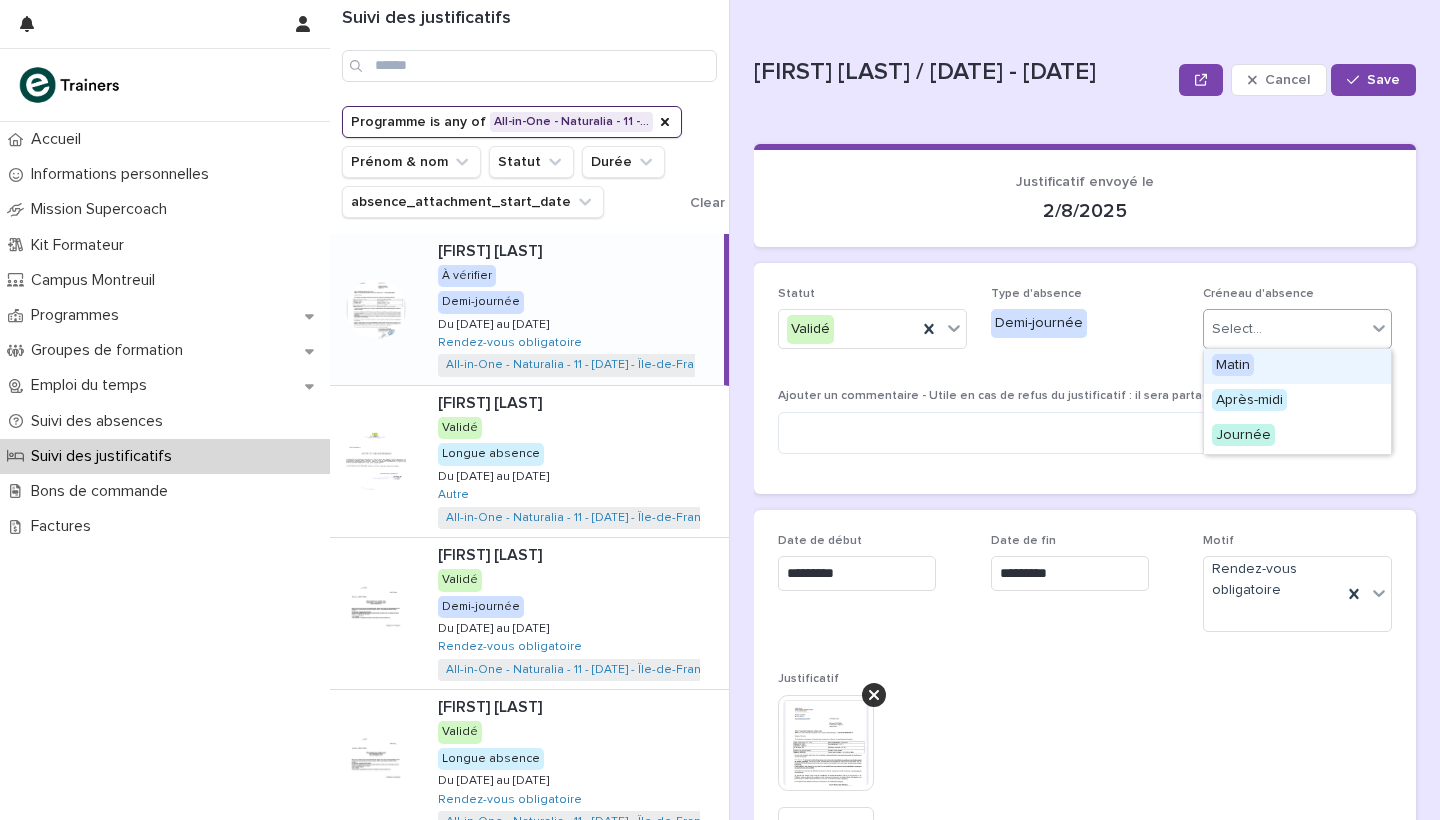 click on "Matin" at bounding box center (1233, 365) 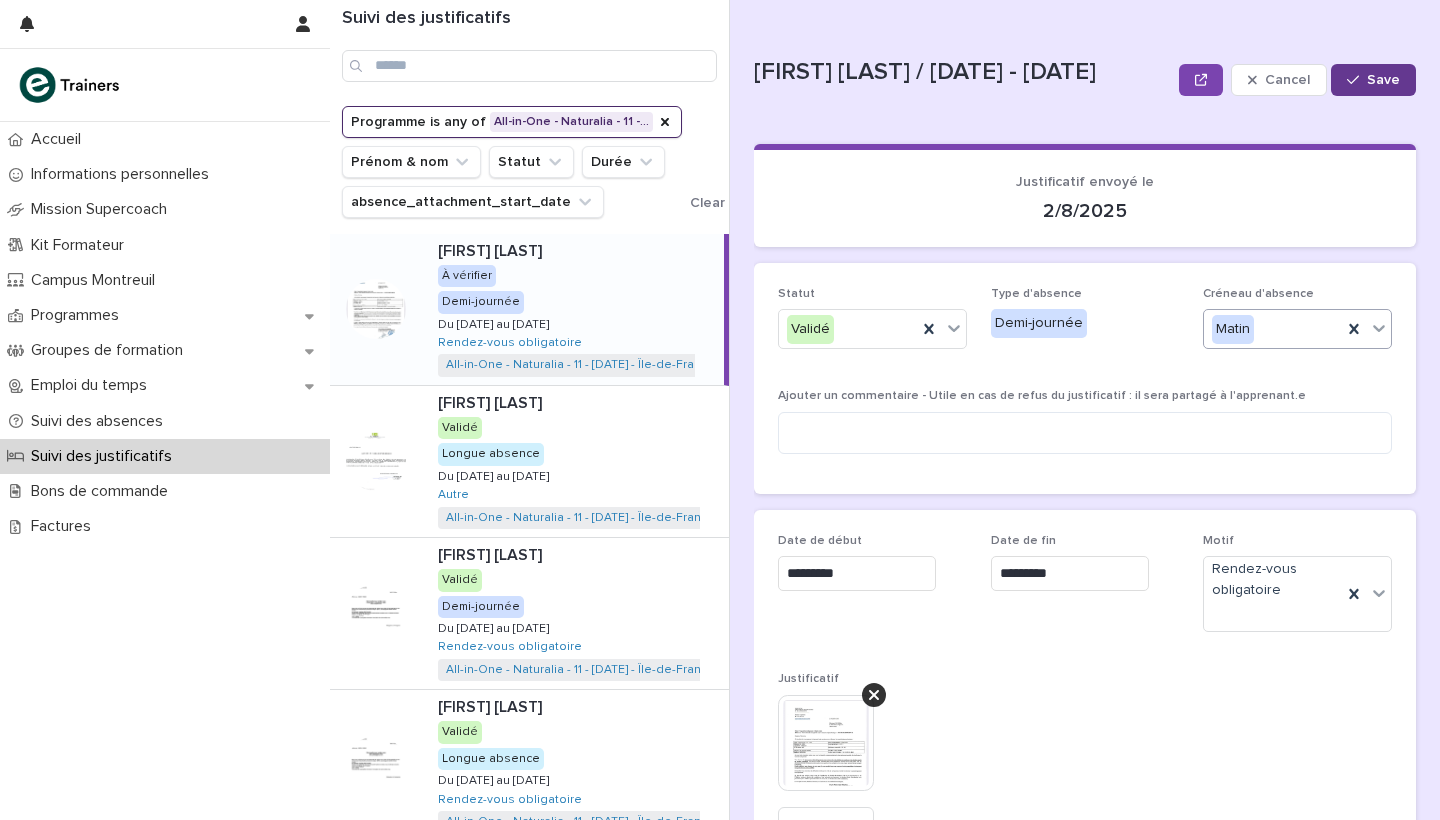 click on "Save" at bounding box center (1383, 80) 